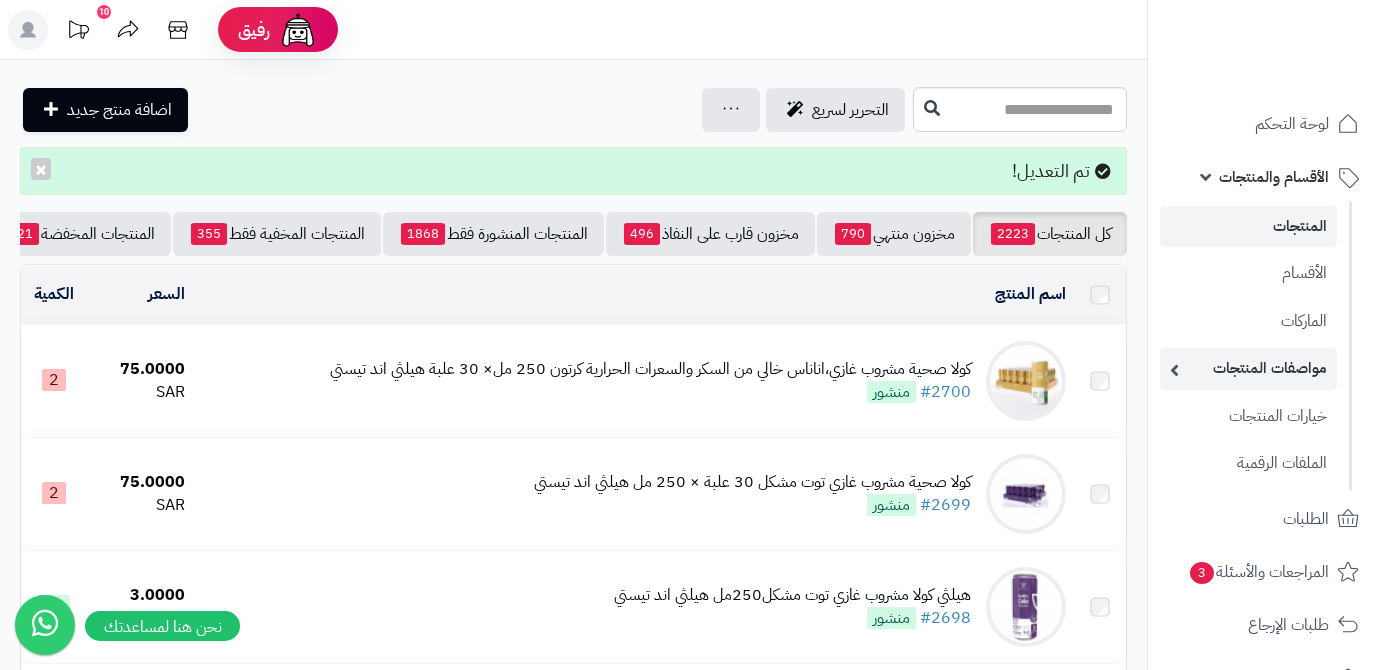 scroll, scrollTop: 0, scrollLeft: 0, axis: both 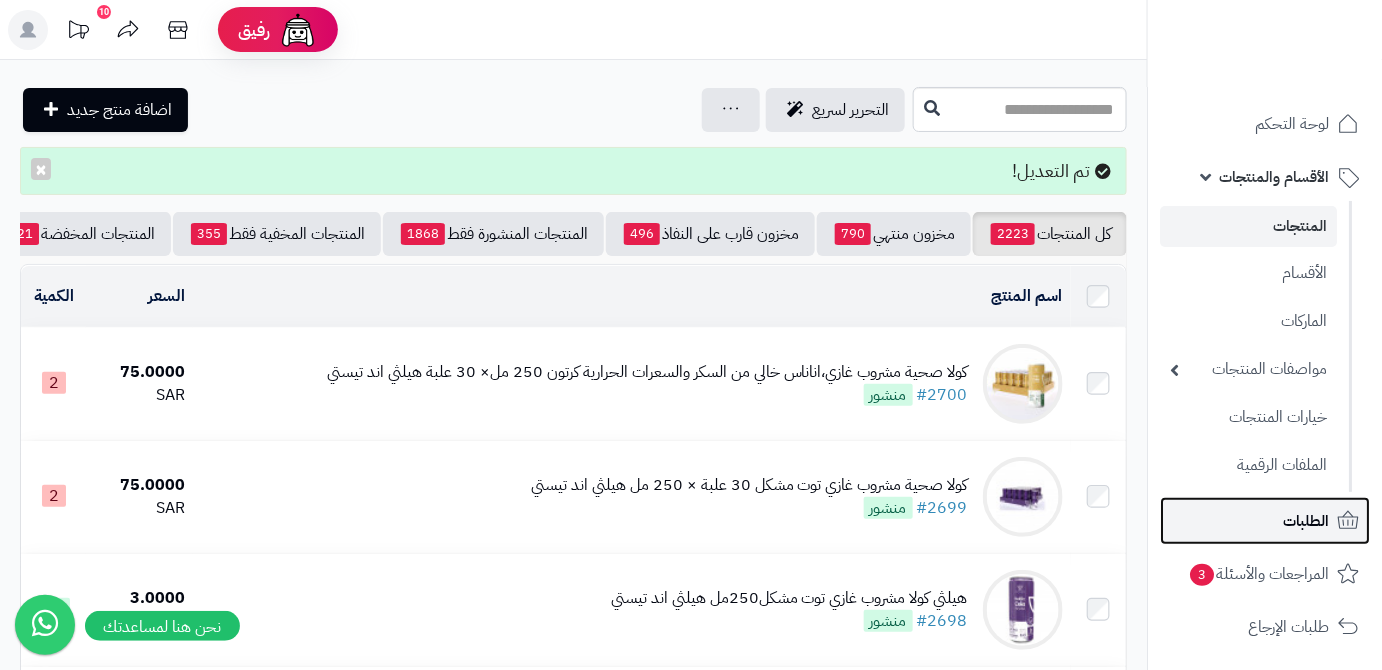 click on "الطلبات" at bounding box center [1265, 521] 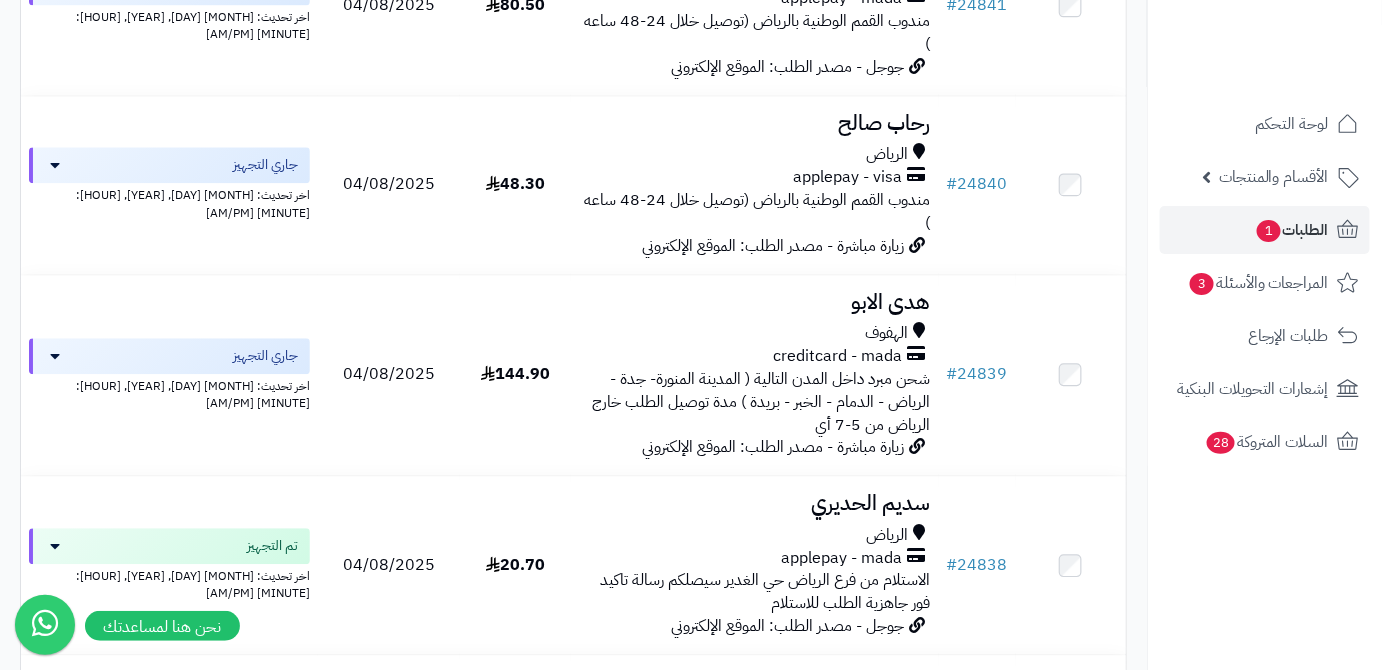 scroll, scrollTop: 1454, scrollLeft: 0, axis: vertical 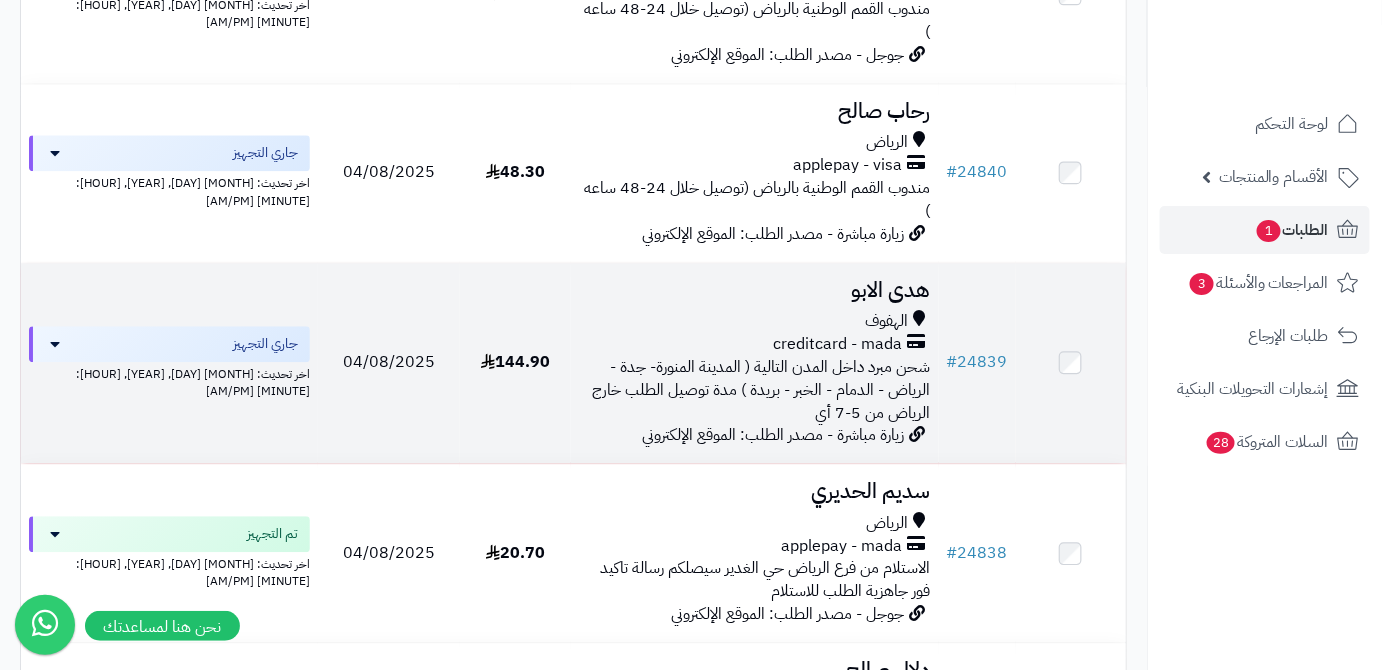 click on "هدى الابو" at bounding box center (755, 290) 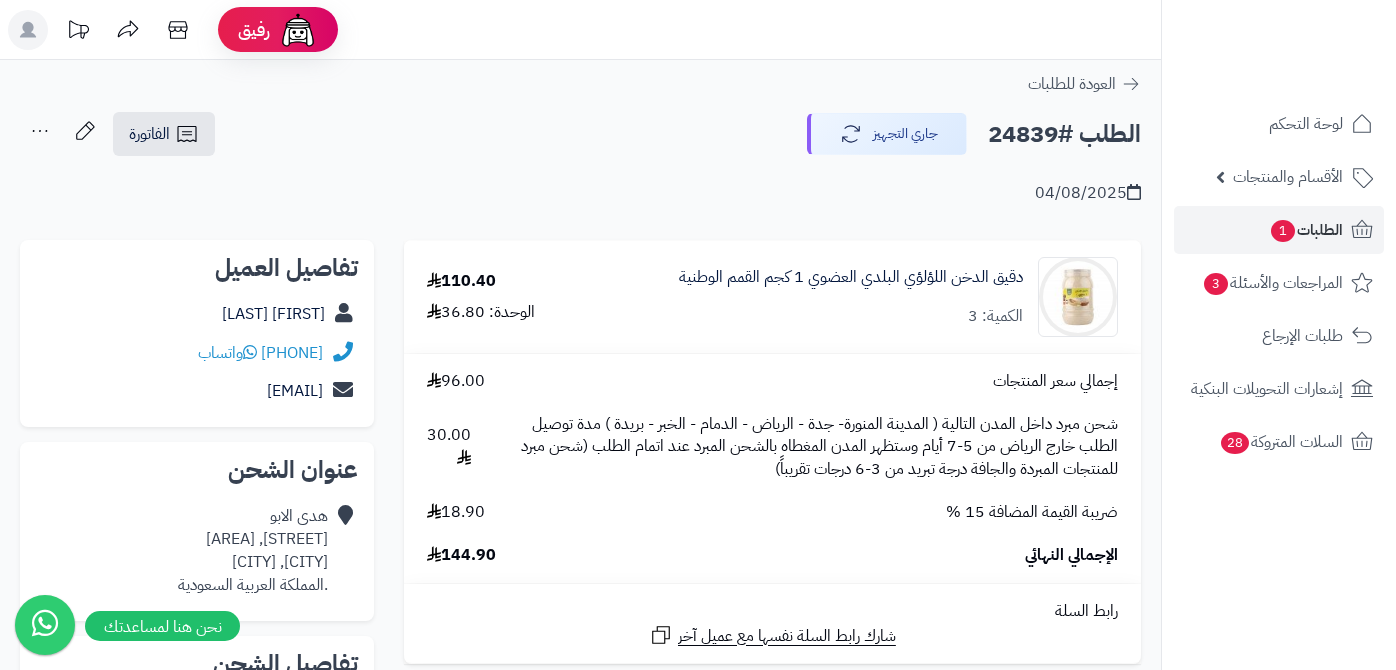 scroll, scrollTop: 0, scrollLeft: 0, axis: both 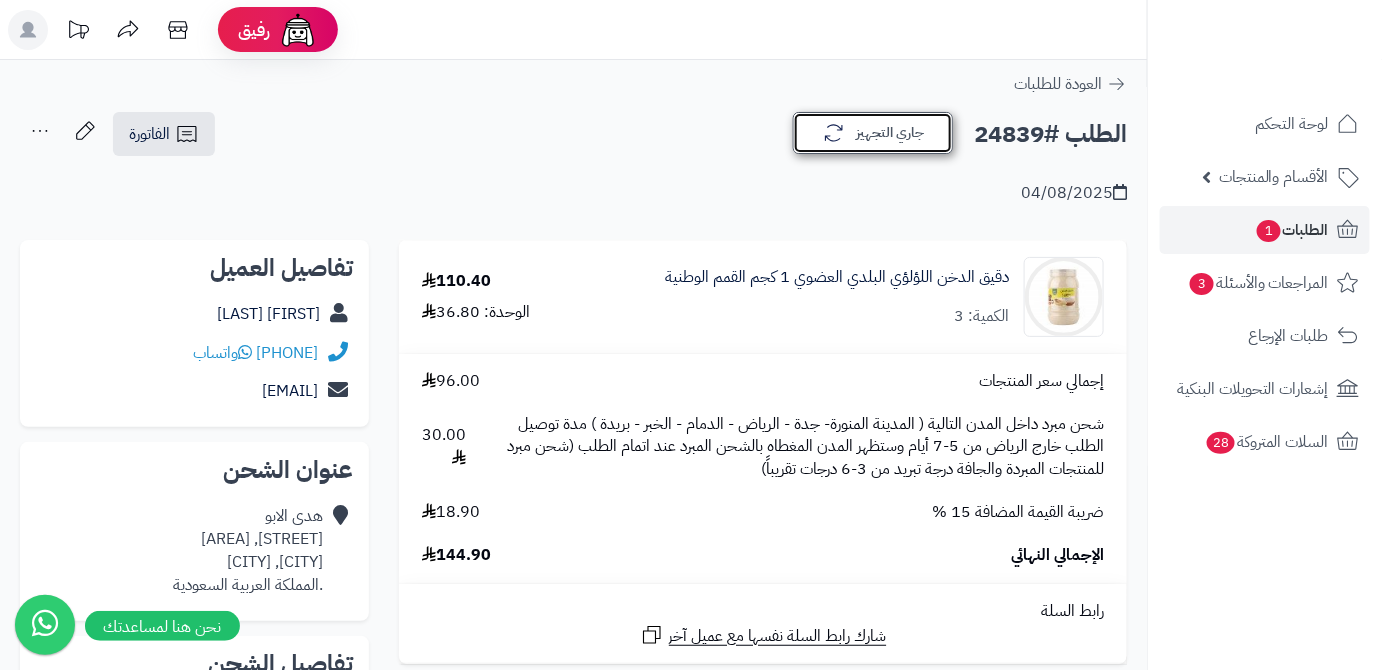 click on "جاري التجهيز" at bounding box center (873, 133) 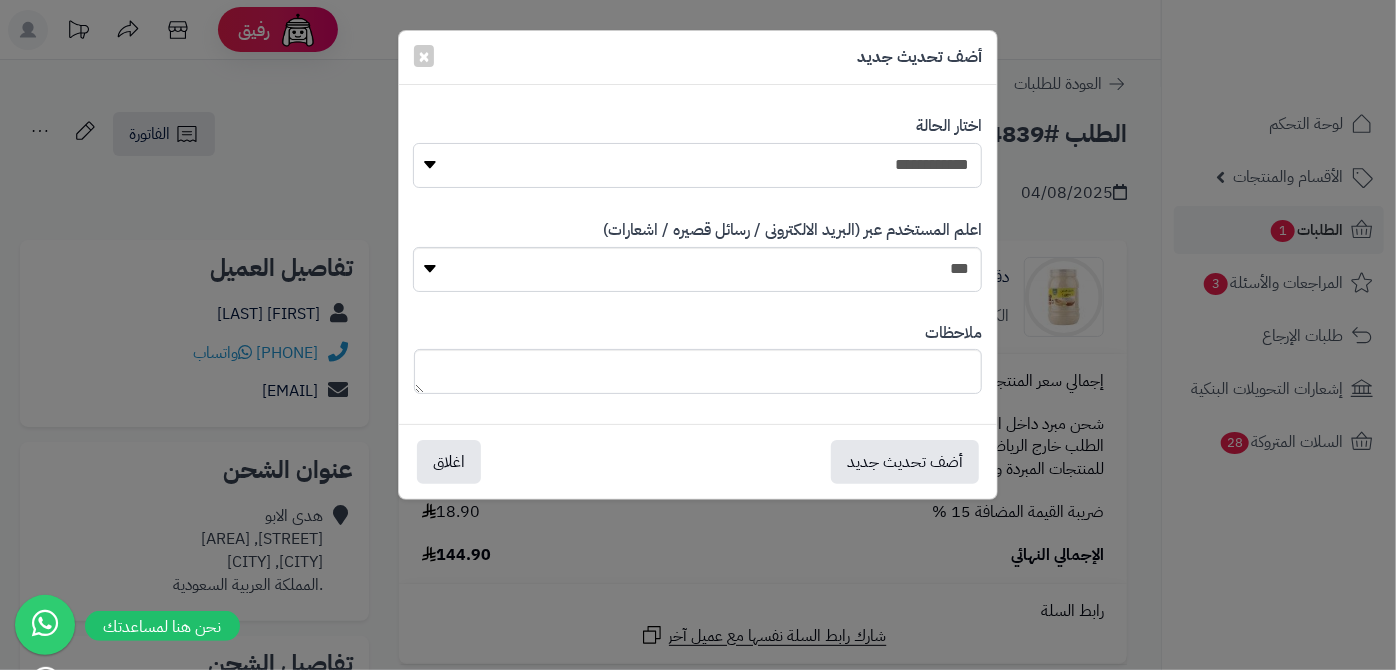 click on "**********" at bounding box center (697, 165) 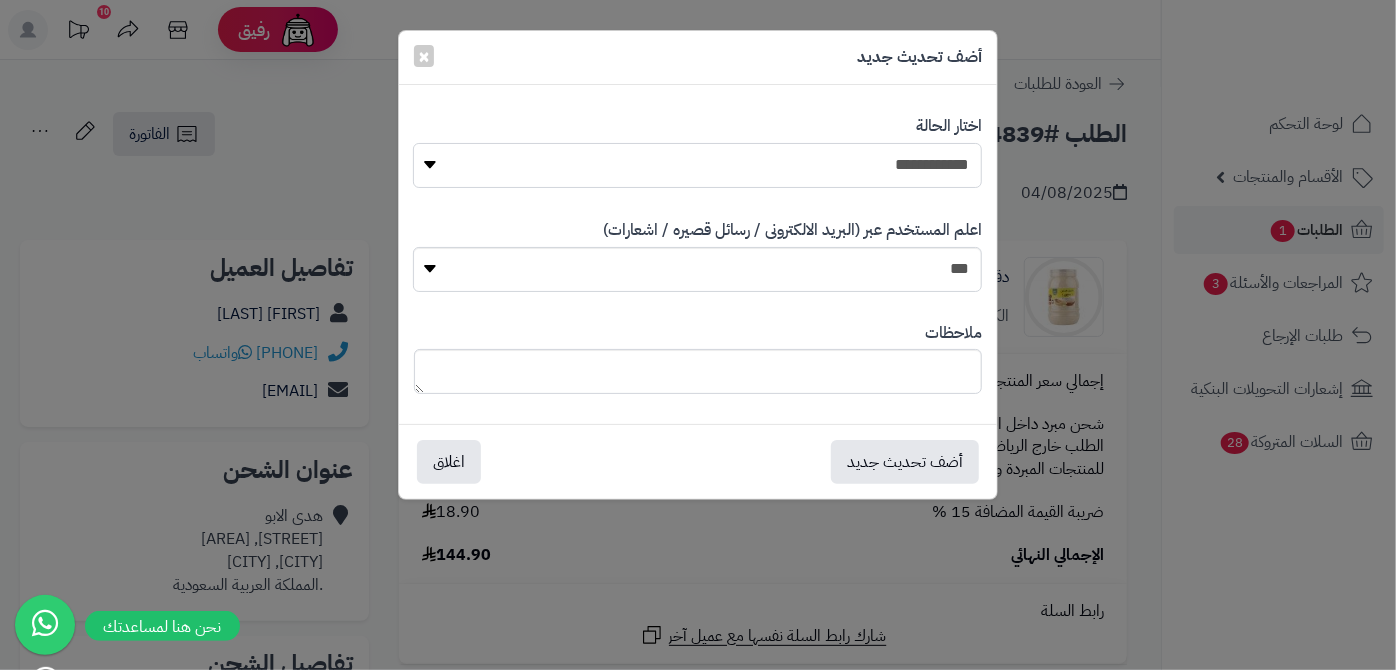 select on "*" 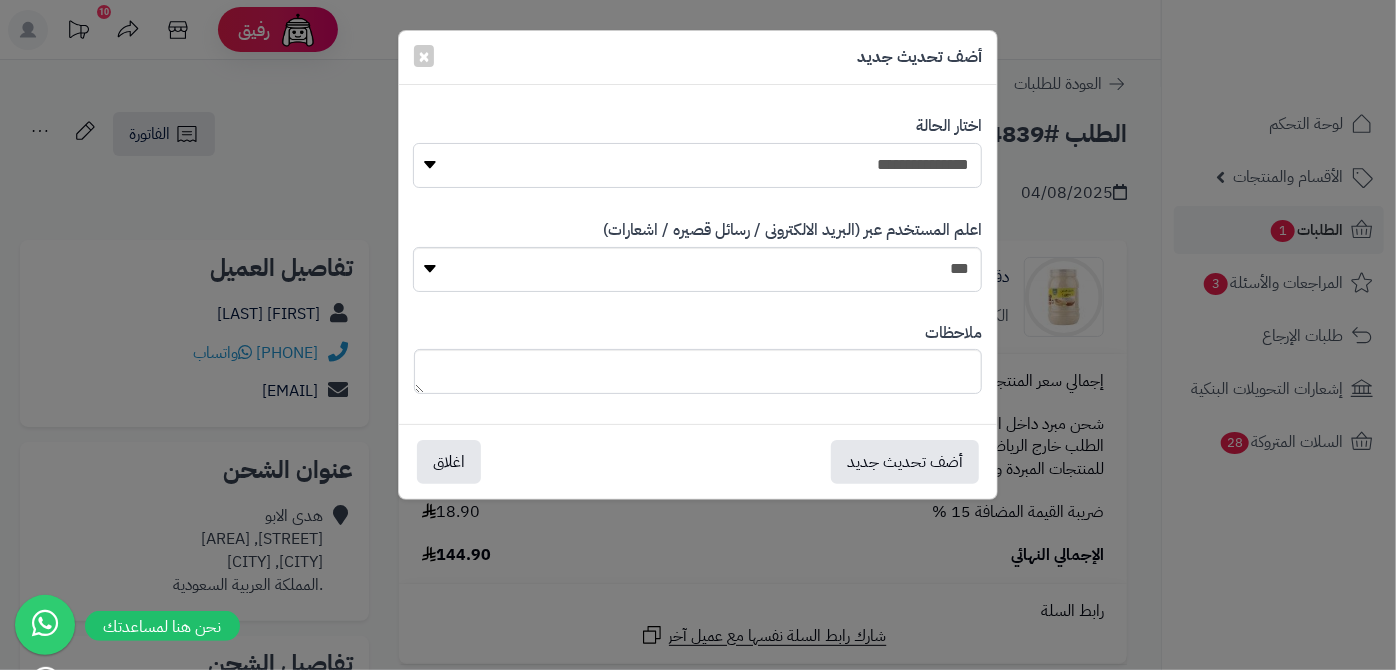 click on "**********" at bounding box center [697, 165] 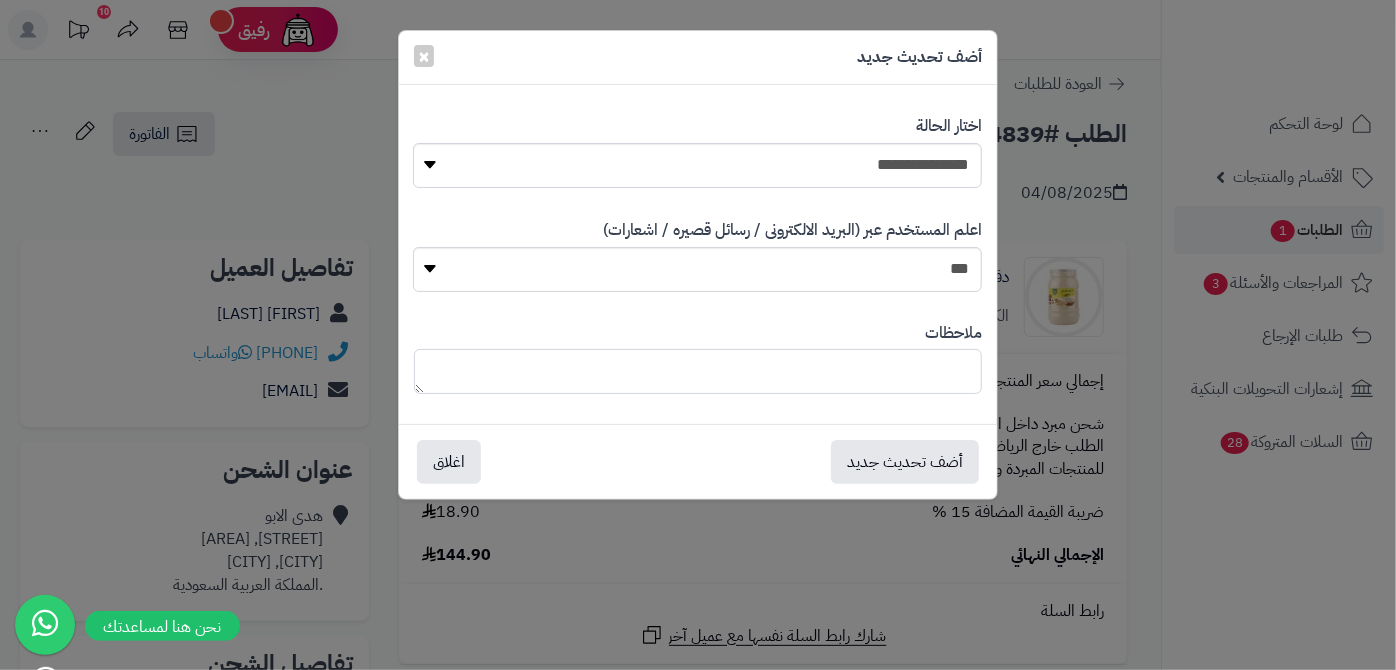 paste on "**********" 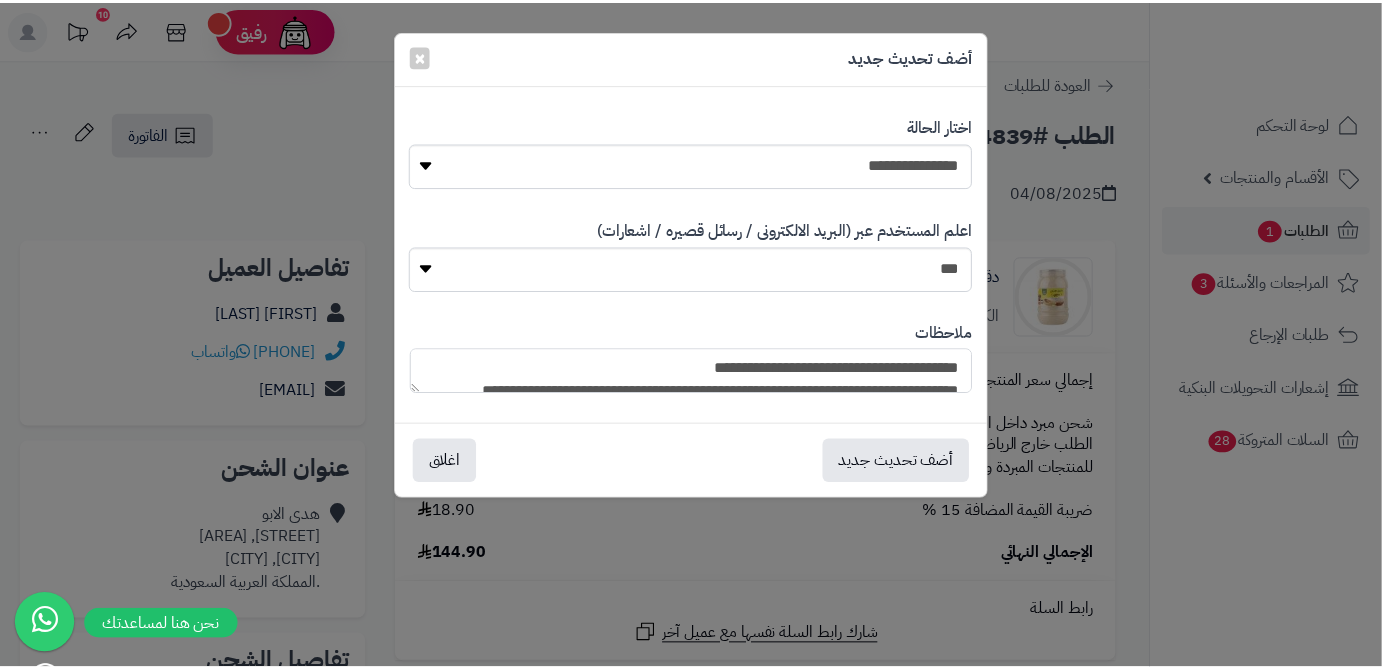 scroll, scrollTop: 193, scrollLeft: 0, axis: vertical 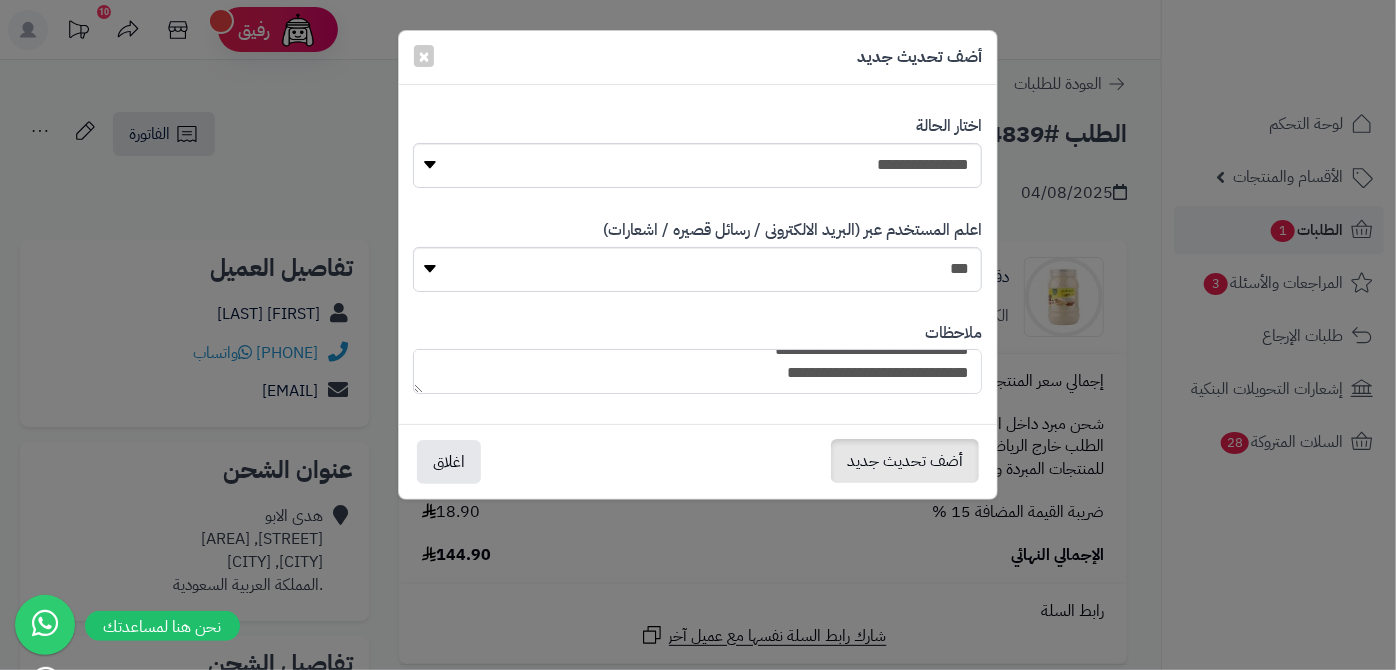type on "**********" 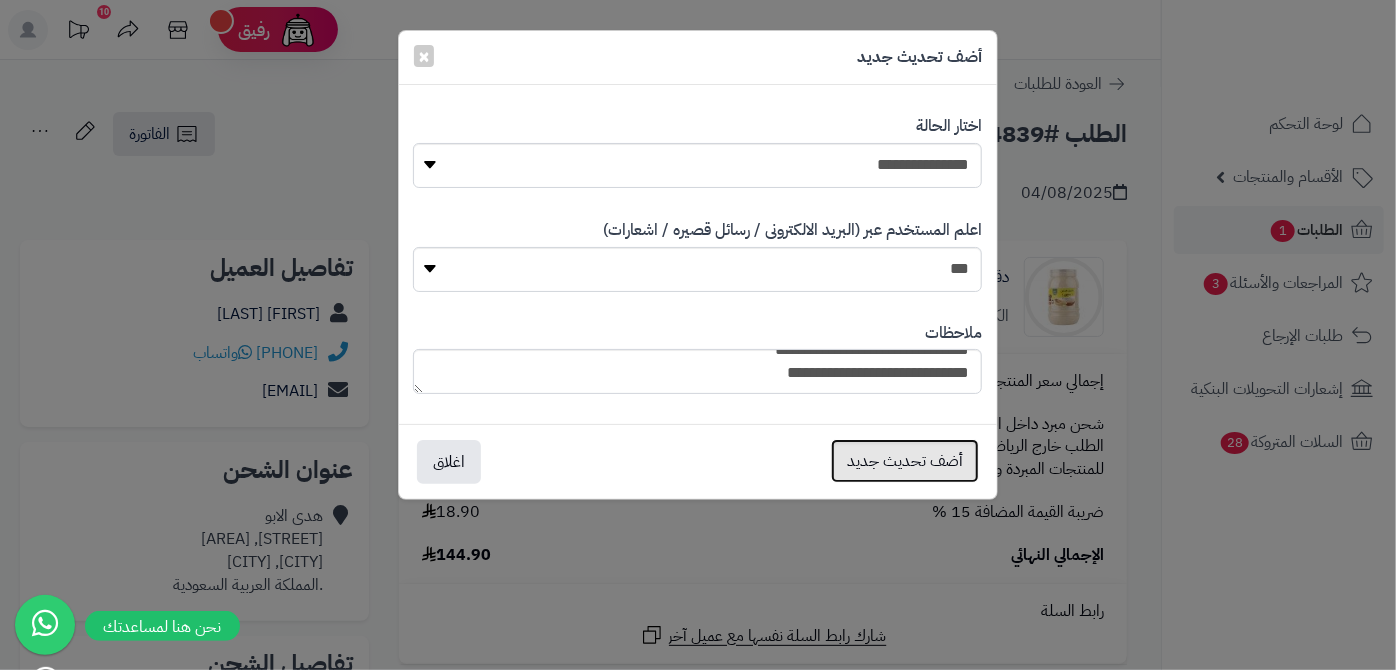 click on "أضف تحديث جديد" at bounding box center [905, 461] 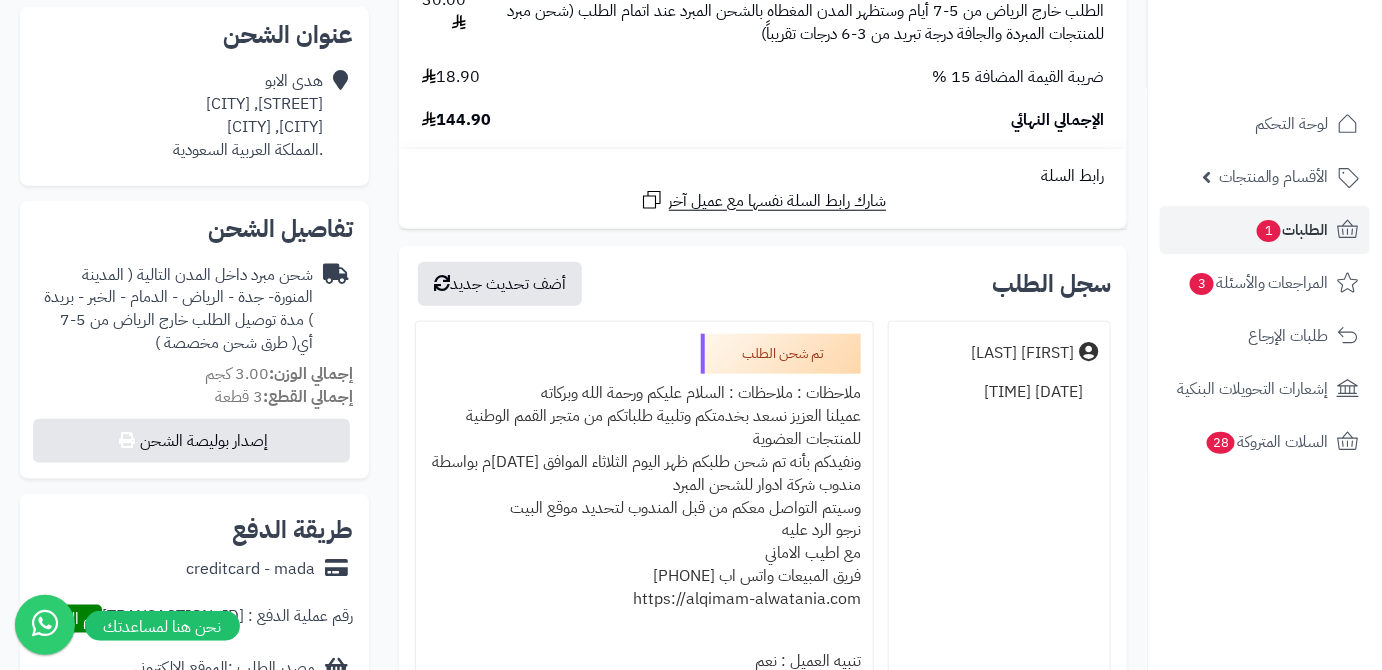 scroll, scrollTop: 545, scrollLeft: 0, axis: vertical 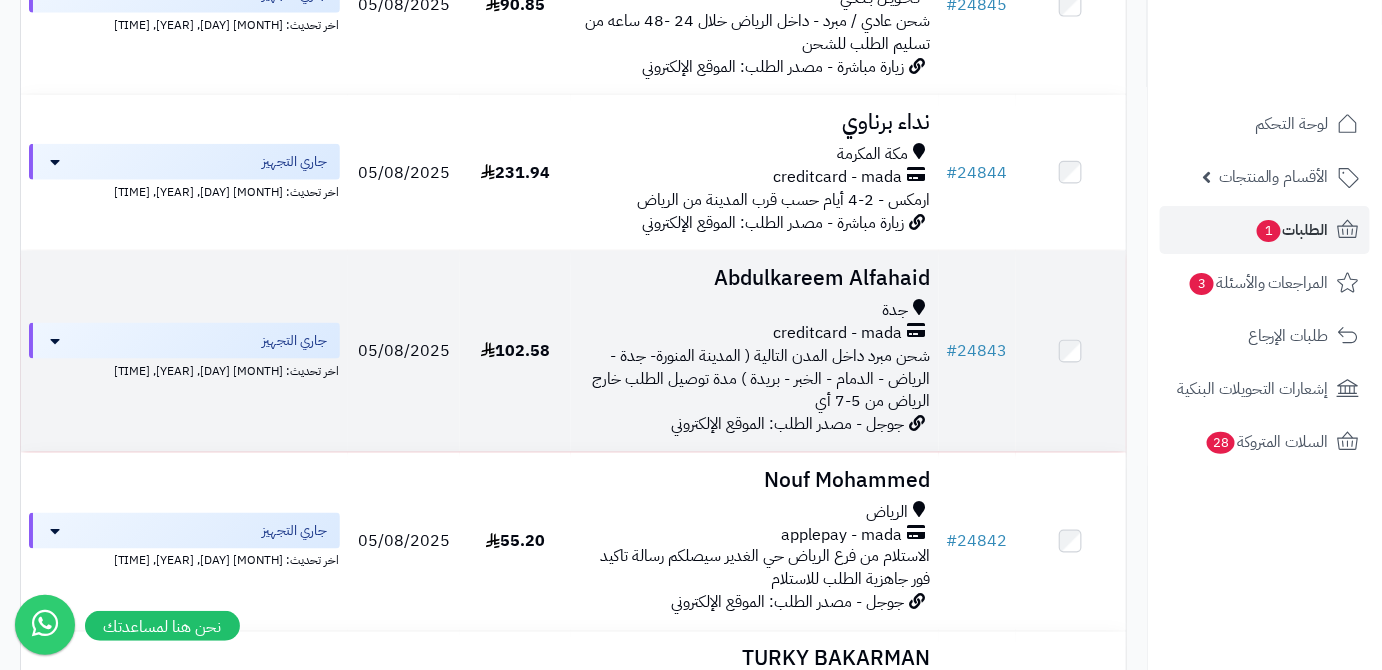 click on "Abdulkareem Alfahaid" at bounding box center [755, 278] 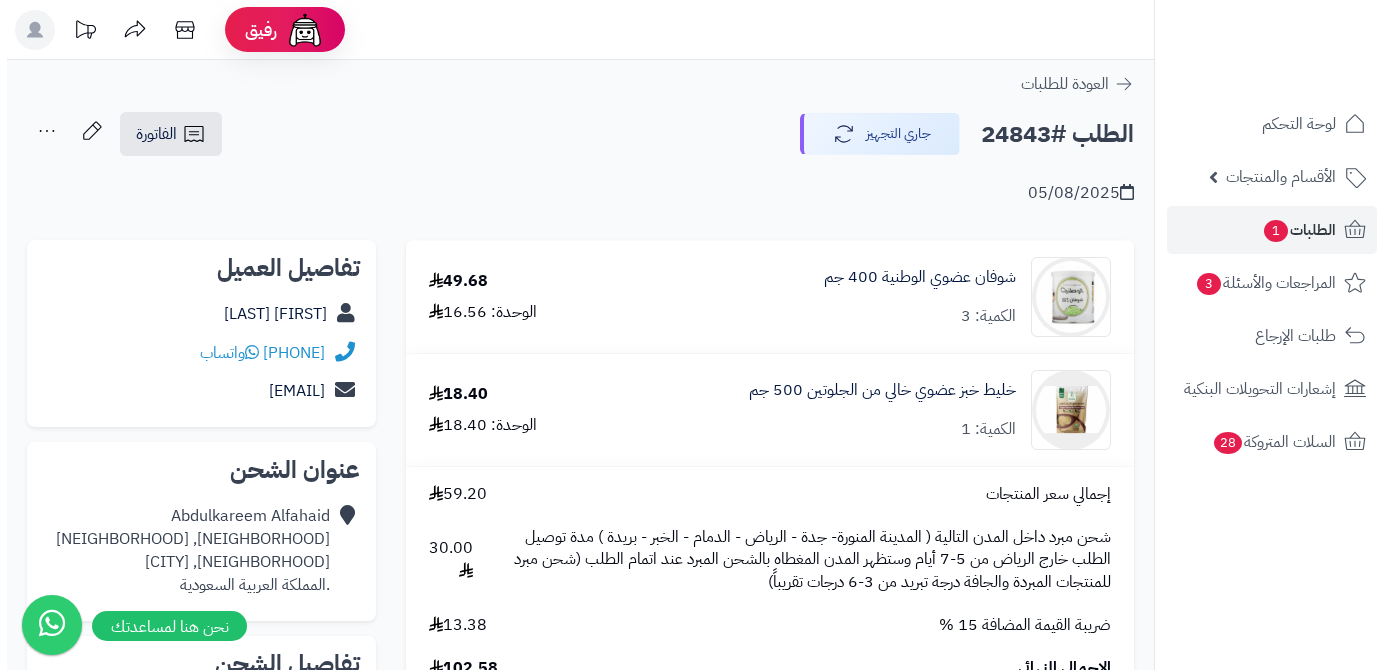 scroll, scrollTop: 0, scrollLeft: 0, axis: both 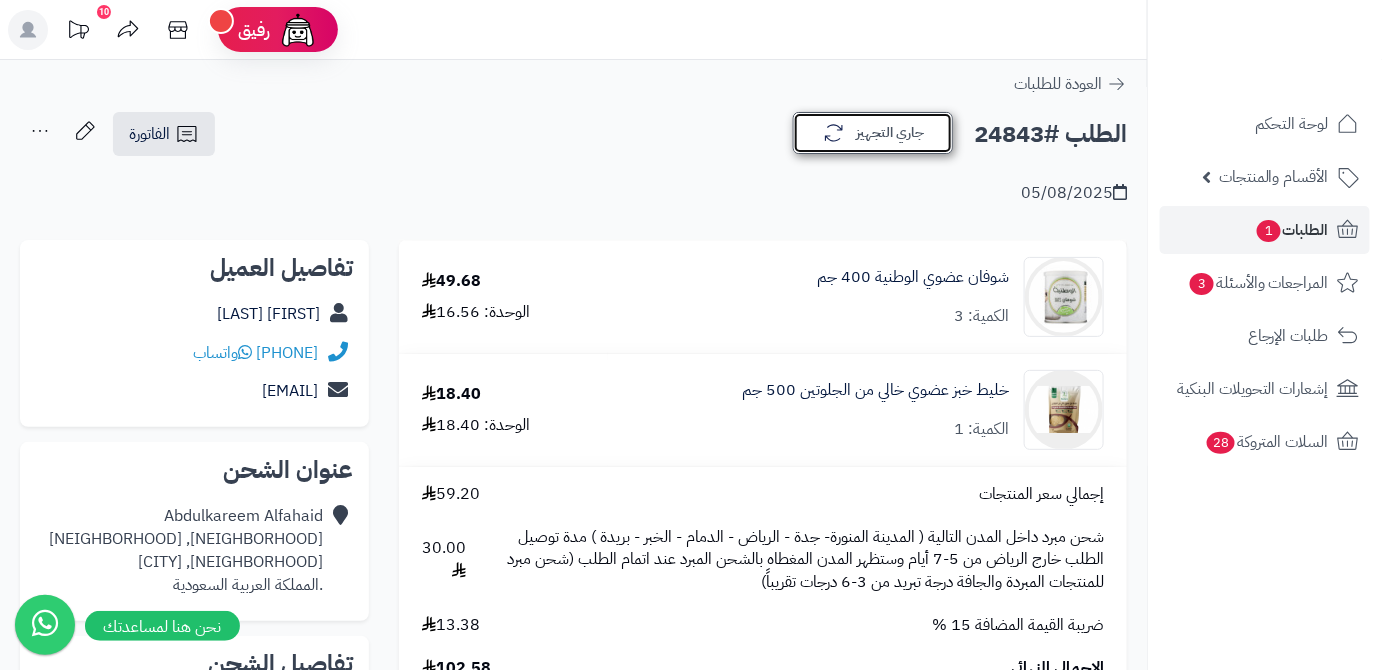 click on "جاري التجهيز" at bounding box center [873, 133] 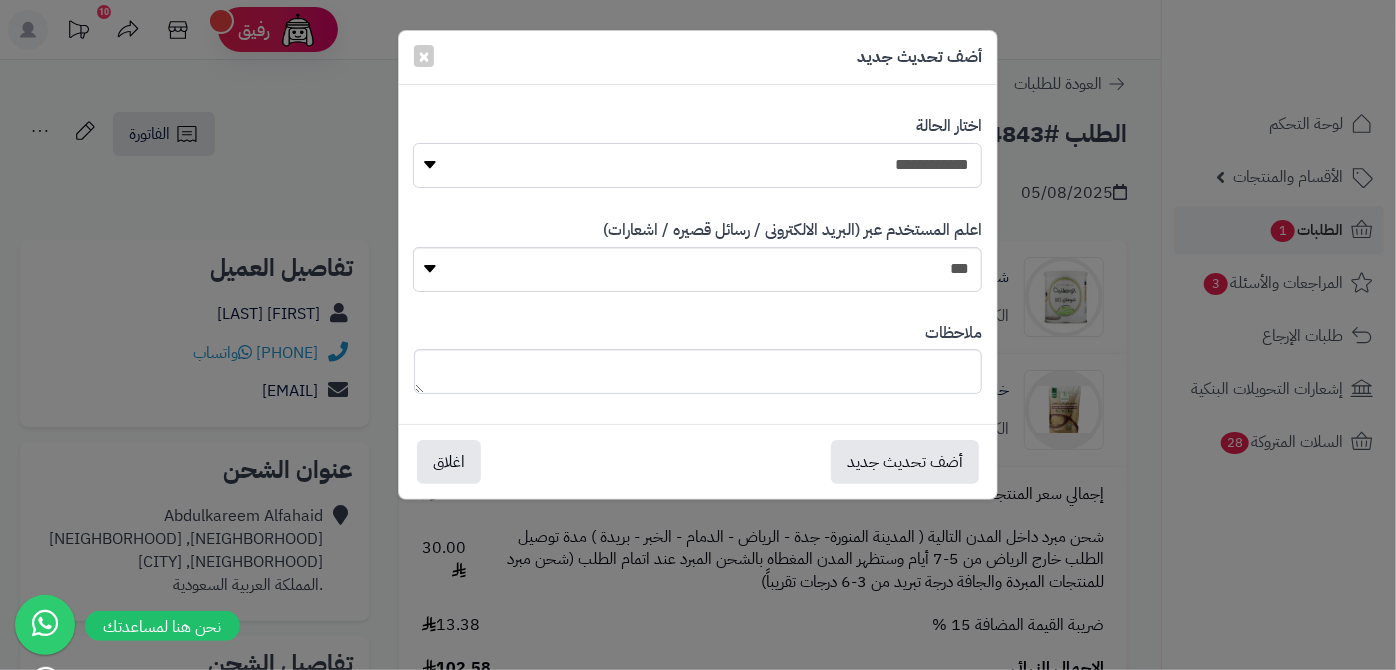click on "**********" at bounding box center (697, 165) 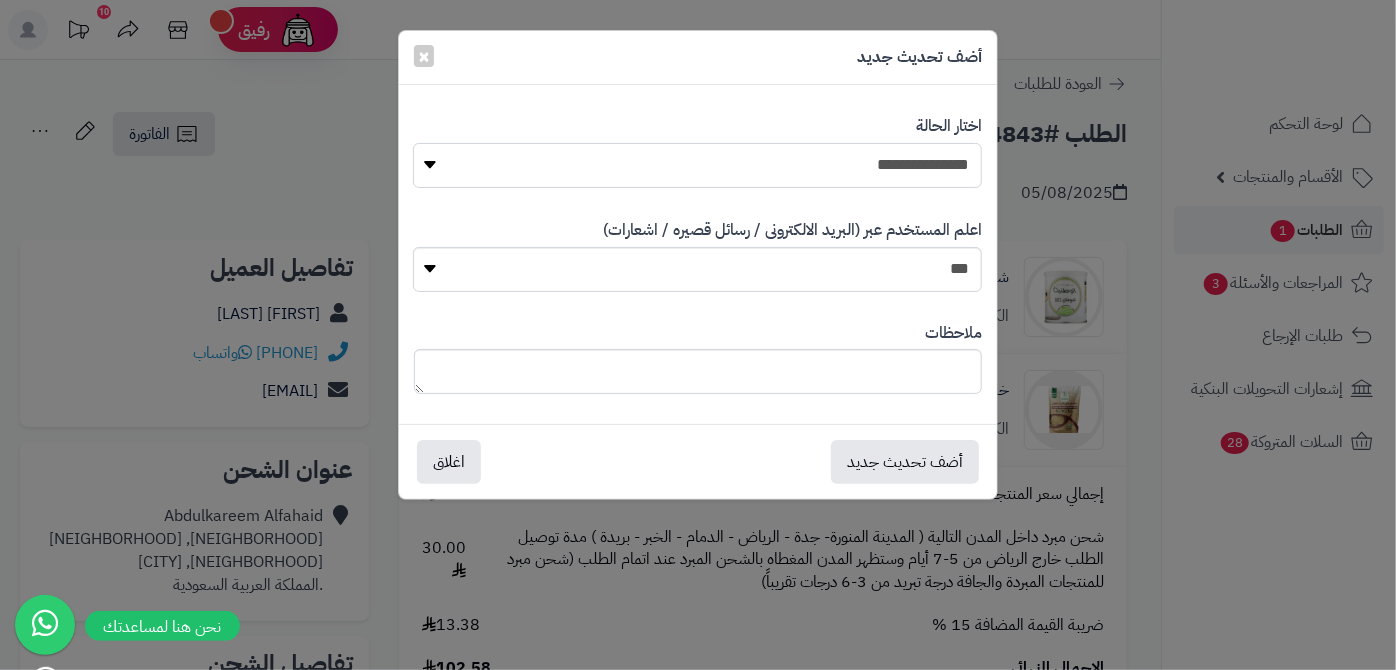 click on "**********" at bounding box center [697, 165] 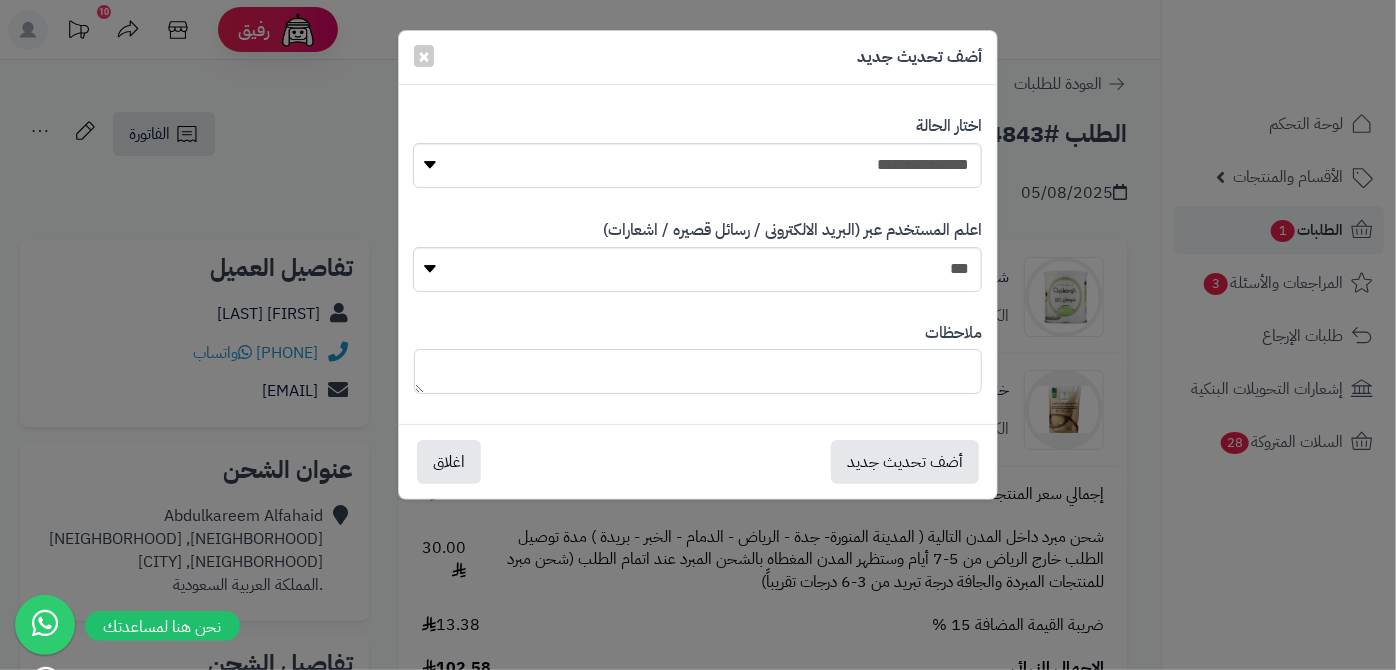 paste on "**********" 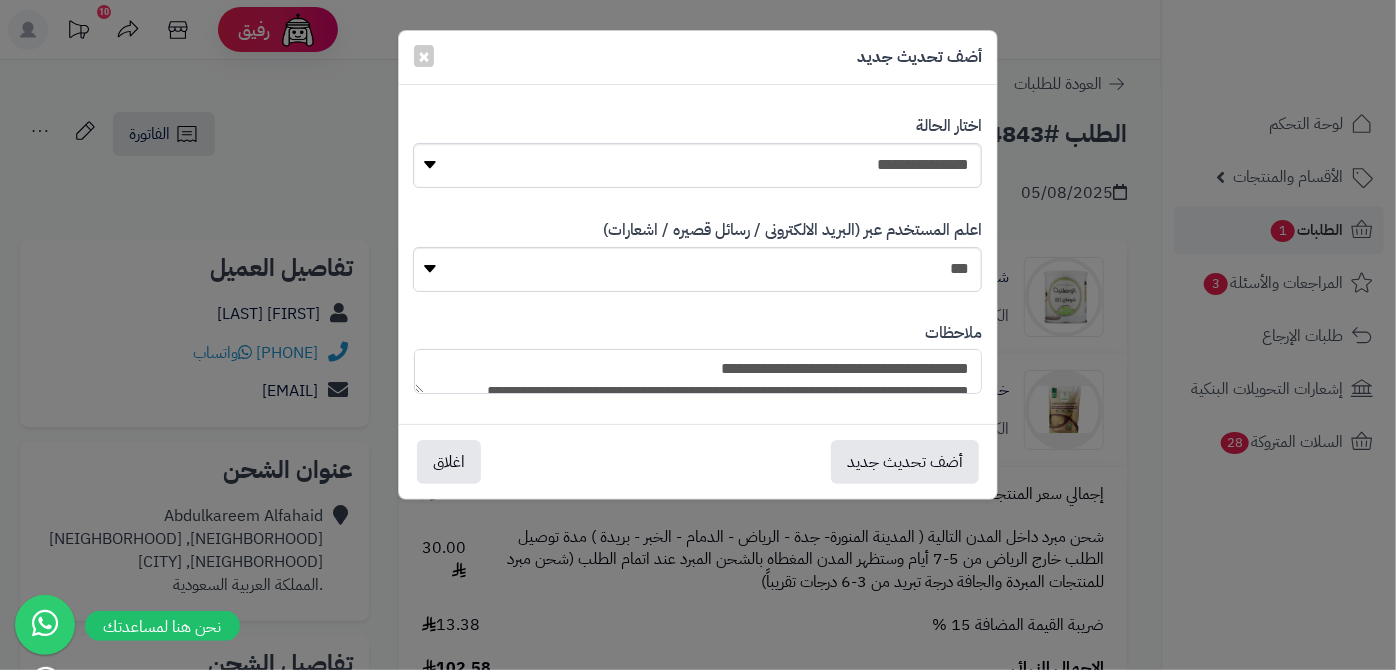scroll, scrollTop: 193, scrollLeft: 0, axis: vertical 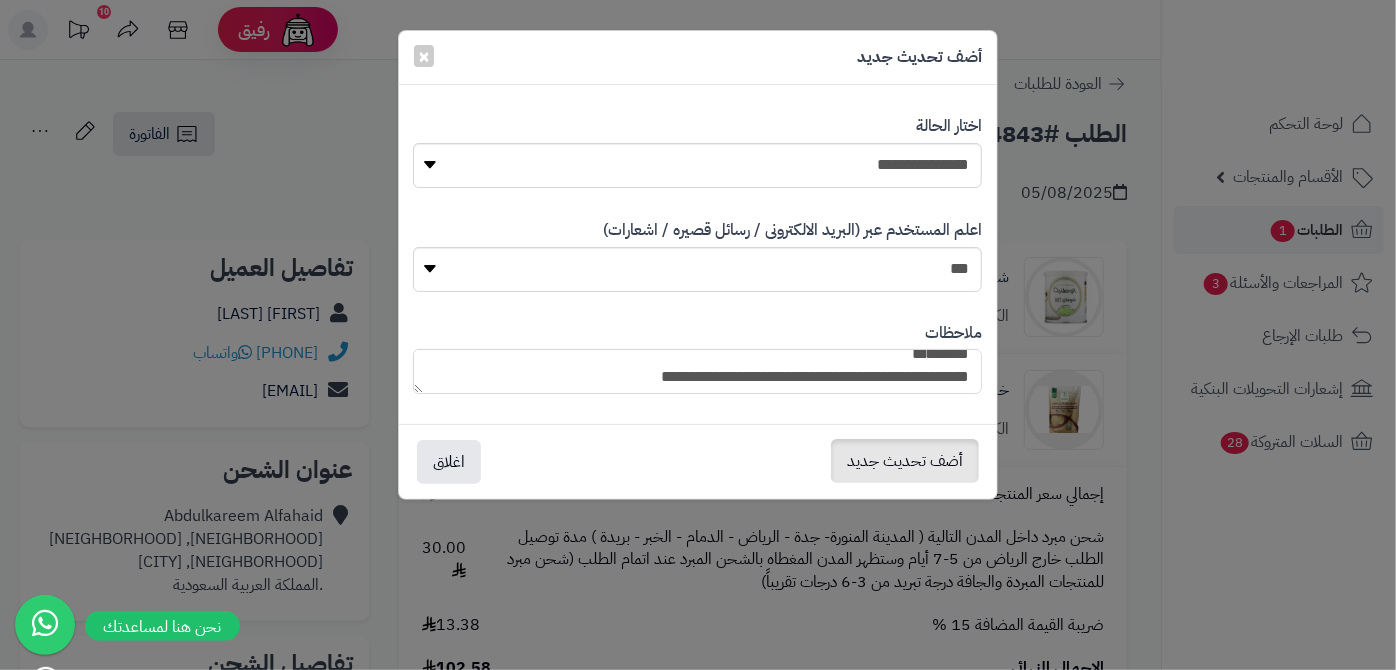 type on "**********" 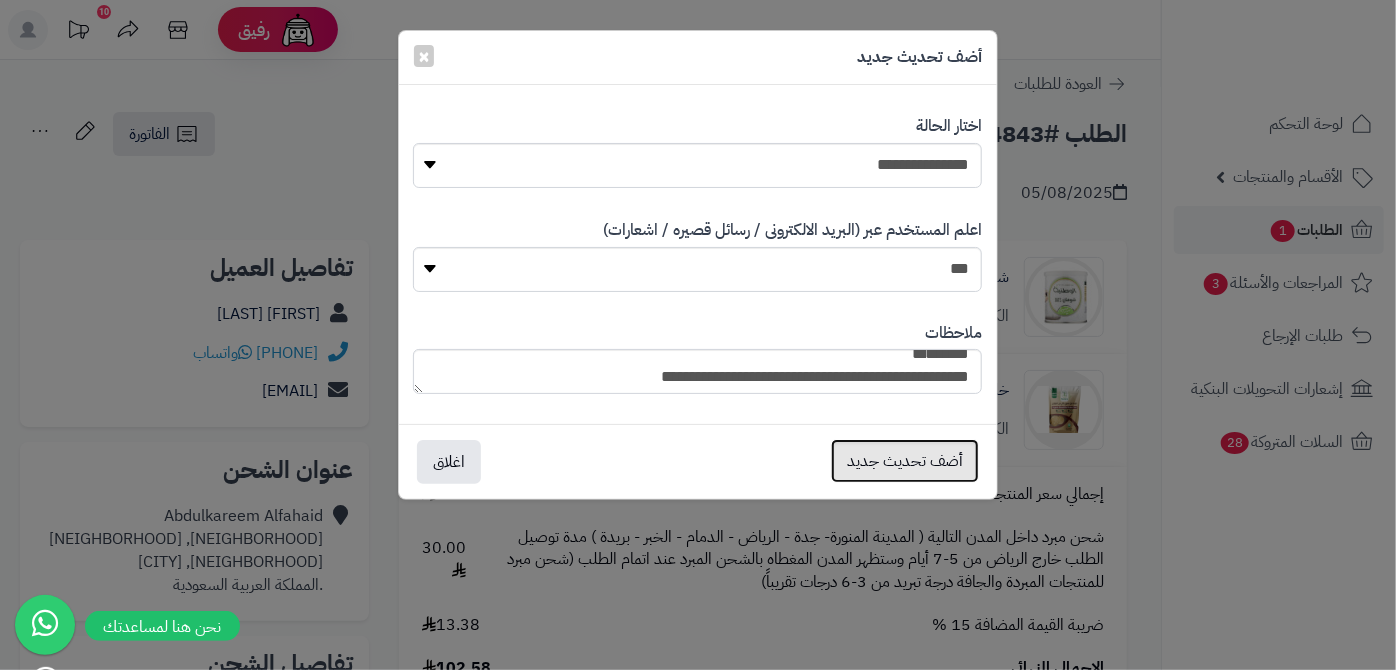 click on "أضف تحديث جديد" at bounding box center (905, 461) 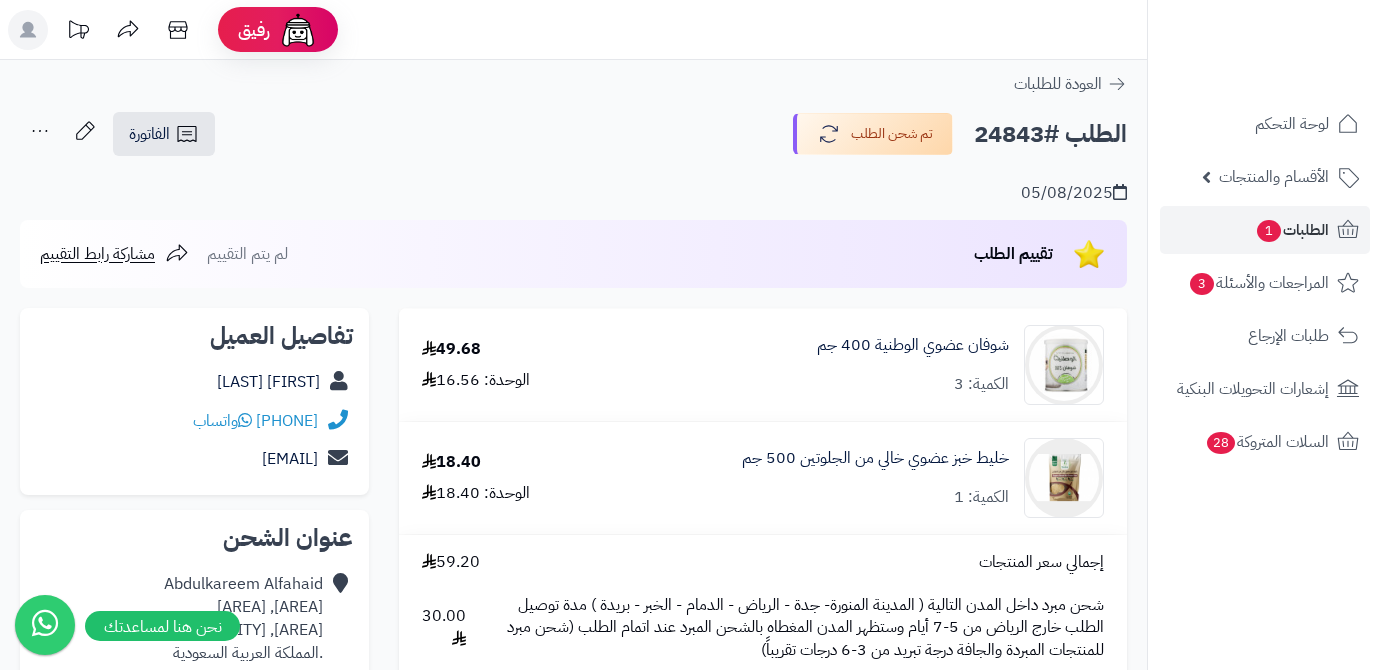 scroll, scrollTop: 0, scrollLeft: 0, axis: both 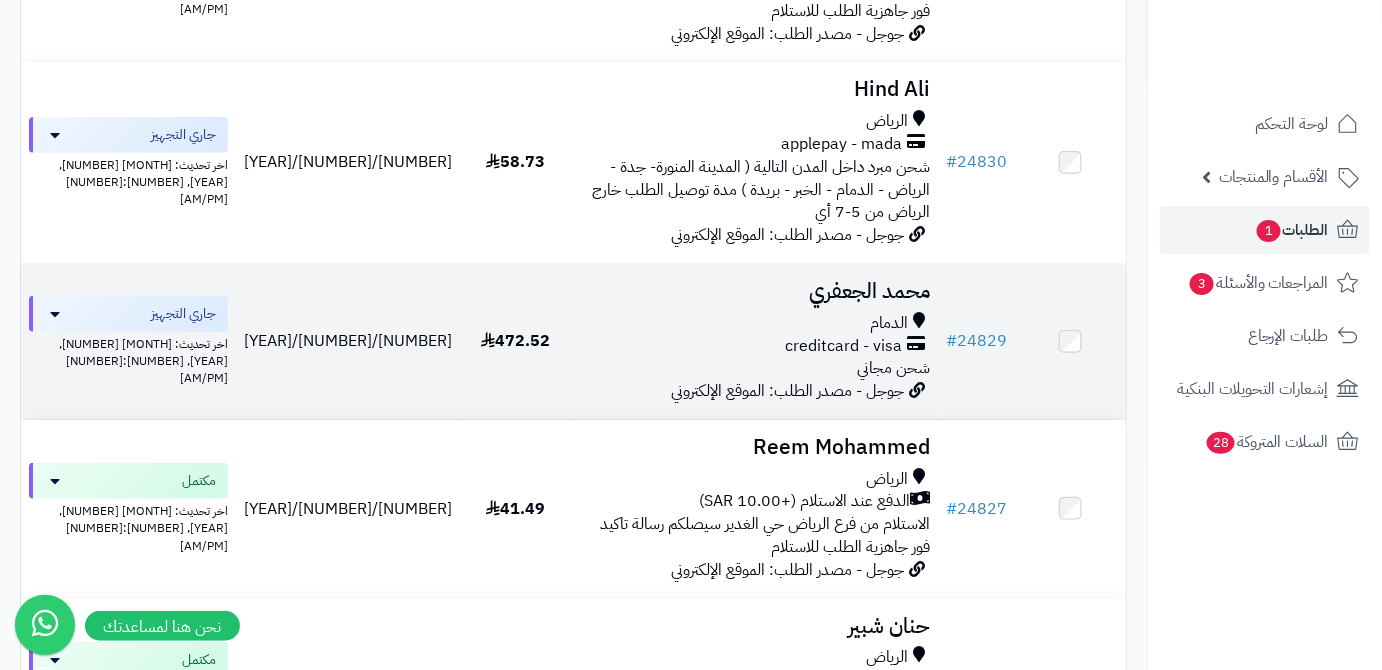 click on "محمد الجعفري" at bounding box center [755, 291] 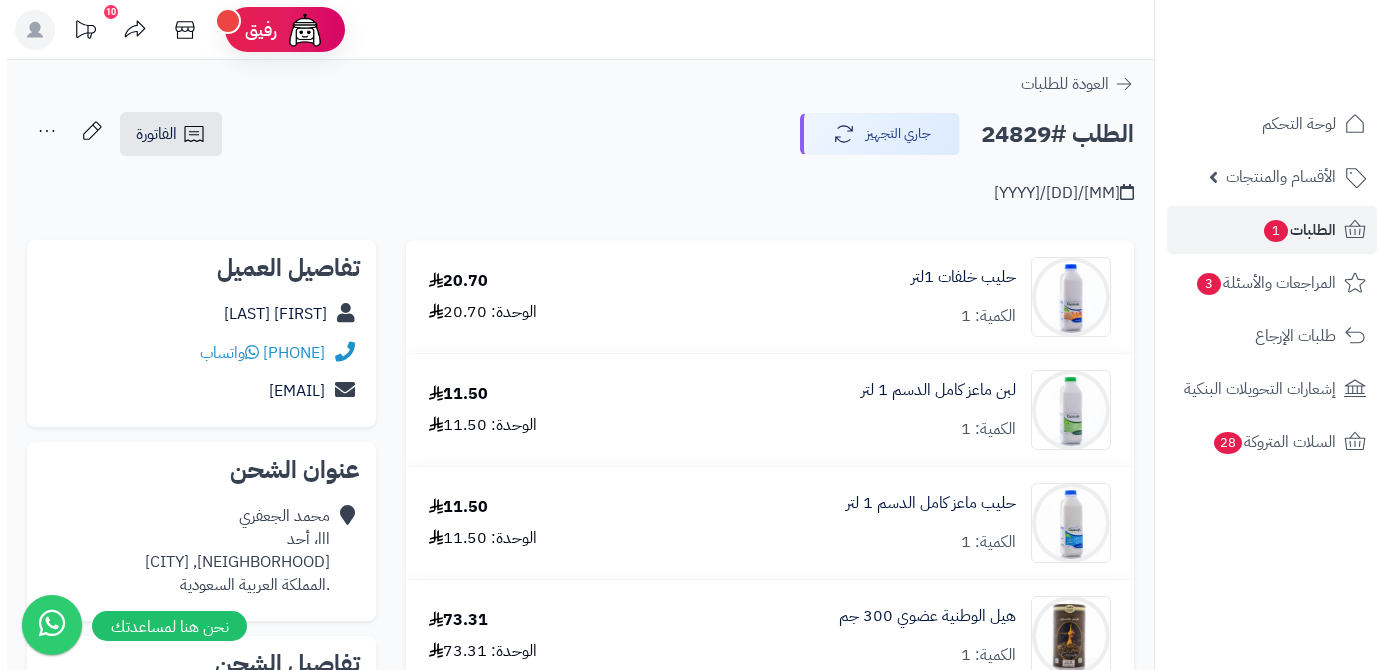 scroll, scrollTop: 0, scrollLeft: 0, axis: both 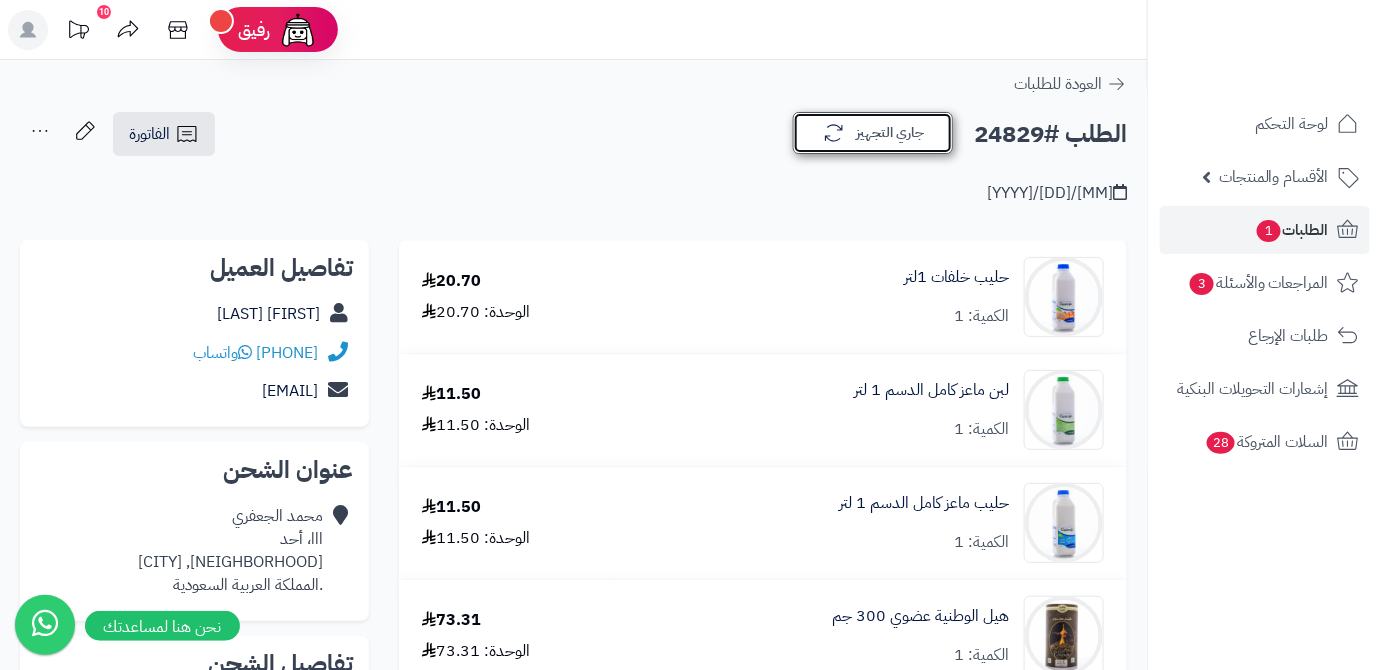 click on "جاري التجهيز" at bounding box center [873, 133] 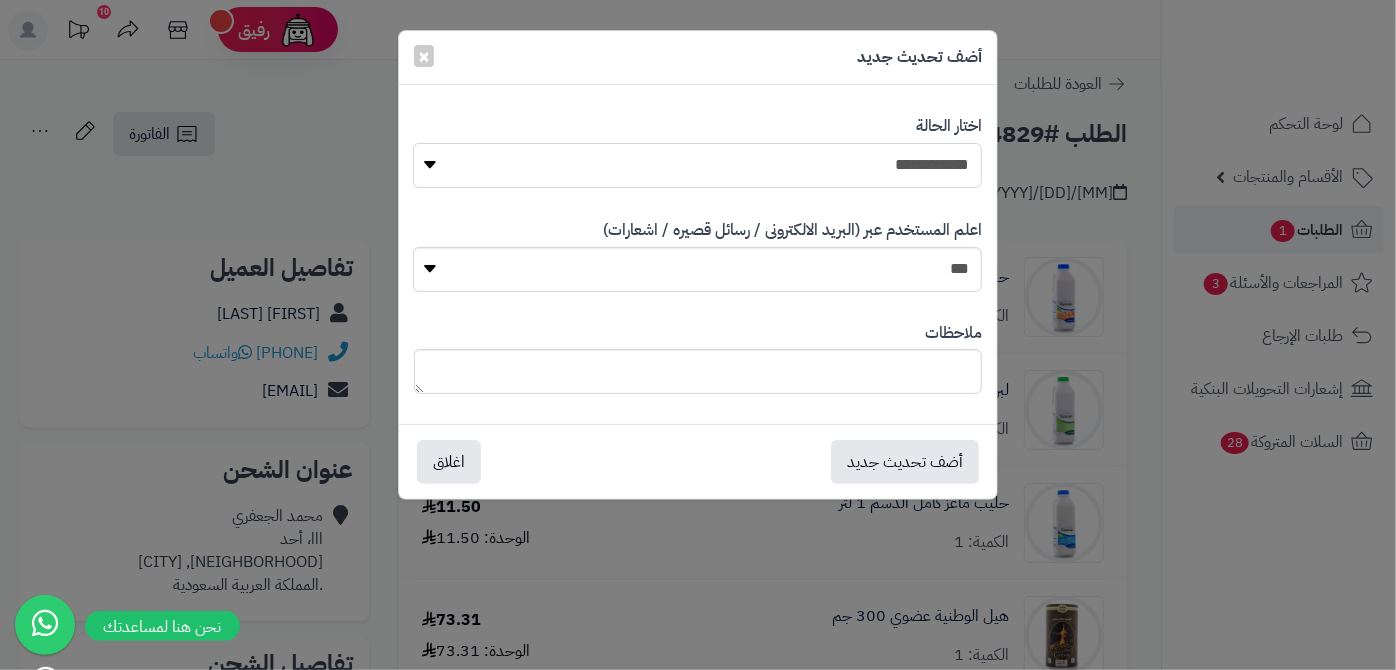 drag, startPoint x: 864, startPoint y: 166, endPoint x: 867, endPoint y: 184, distance: 18.248287 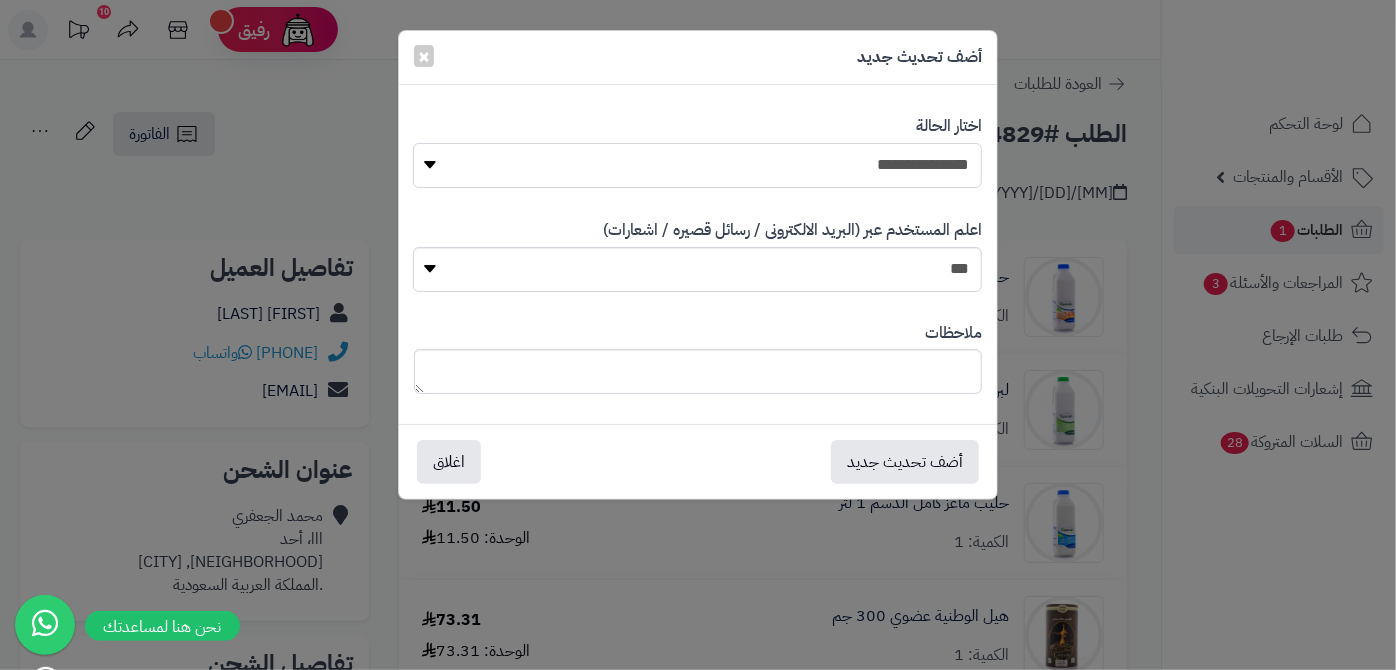 click on "**********" at bounding box center [697, 165] 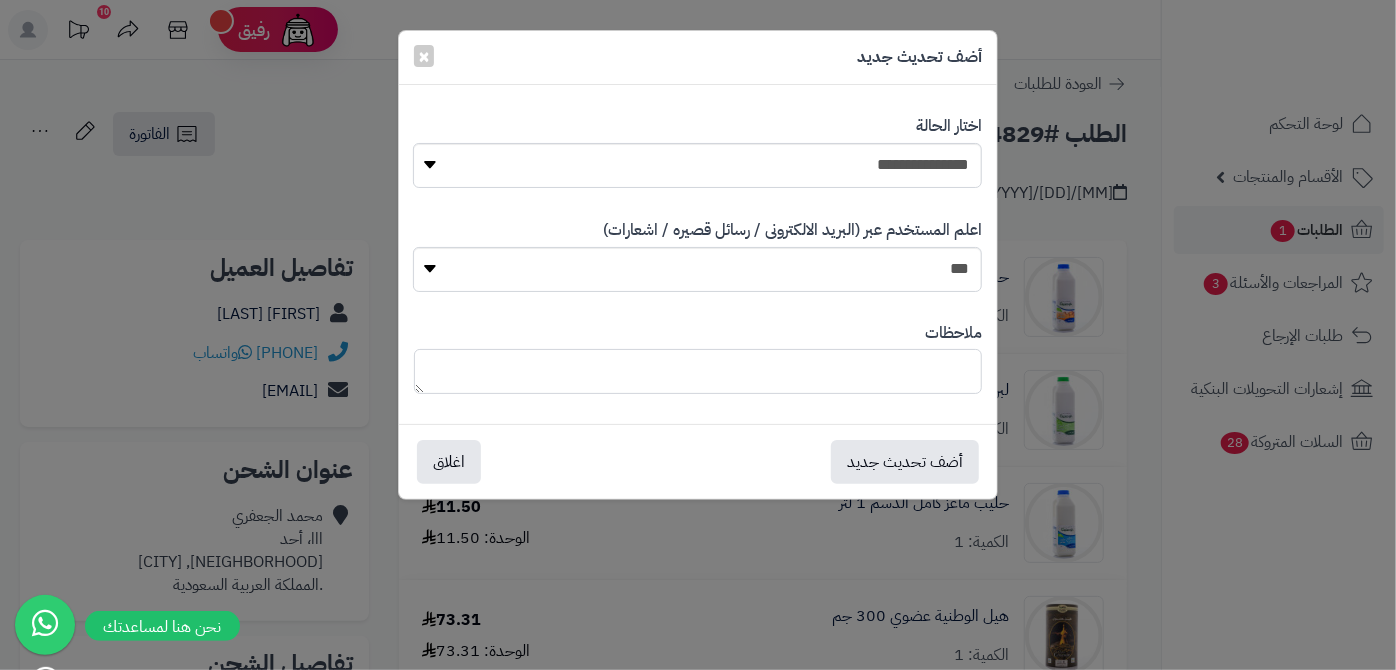 paste on "**********" 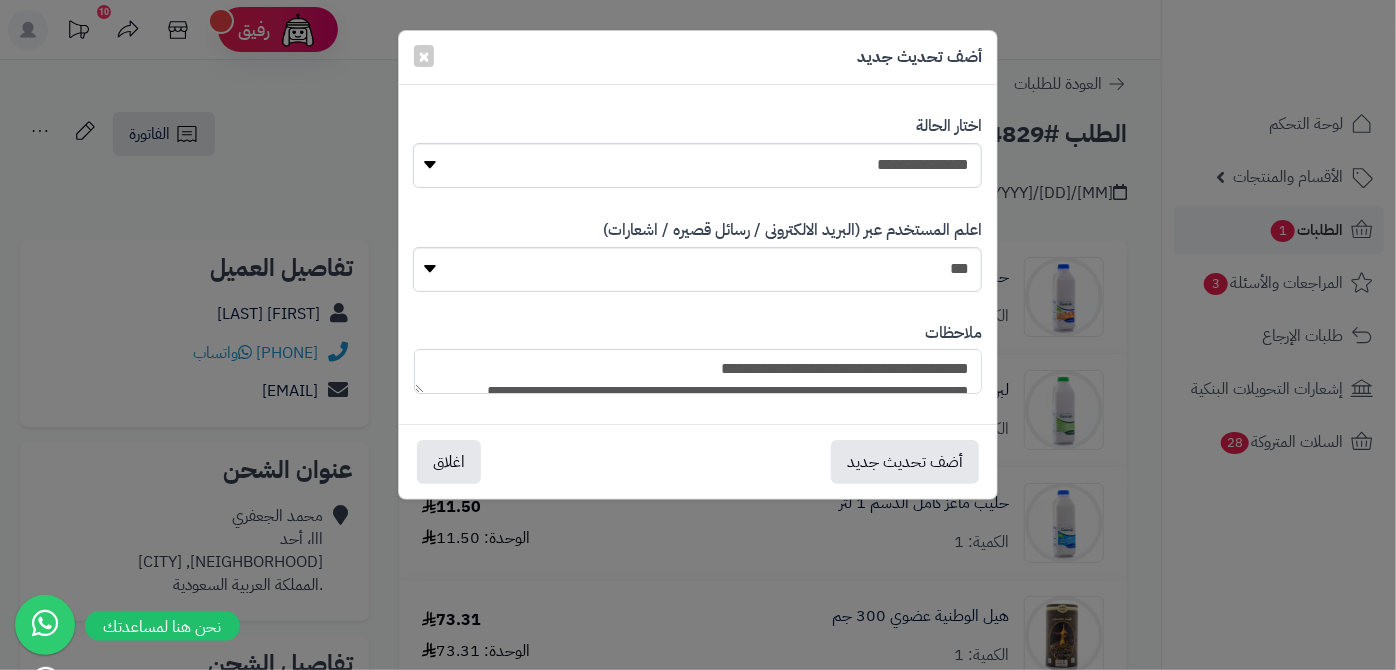 scroll, scrollTop: 193, scrollLeft: 0, axis: vertical 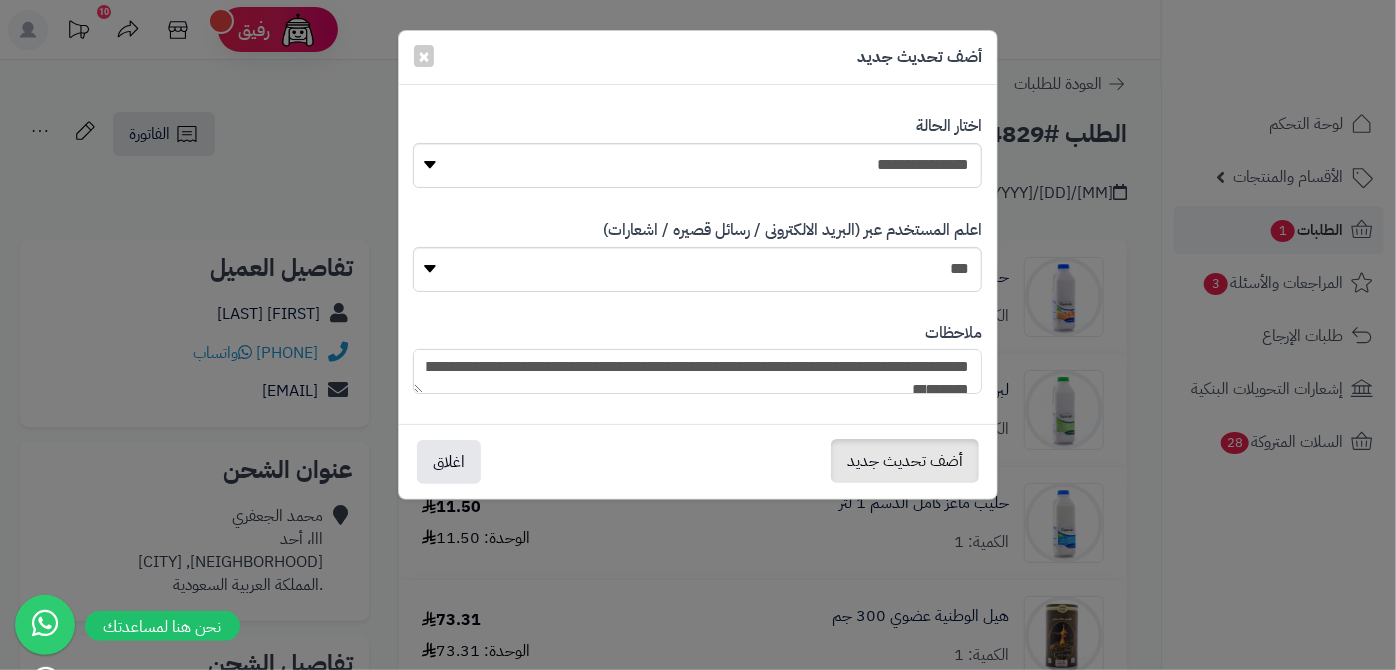 type on "**********" 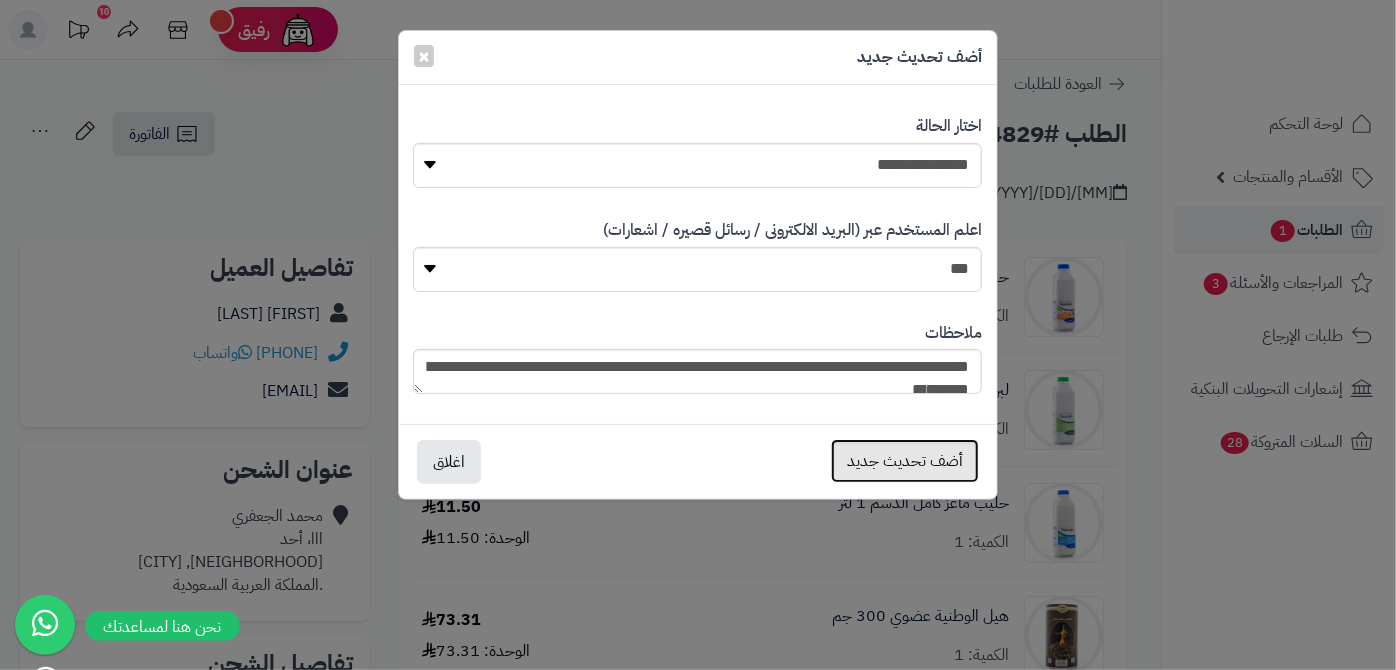 click on "أضف تحديث جديد" at bounding box center (905, 461) 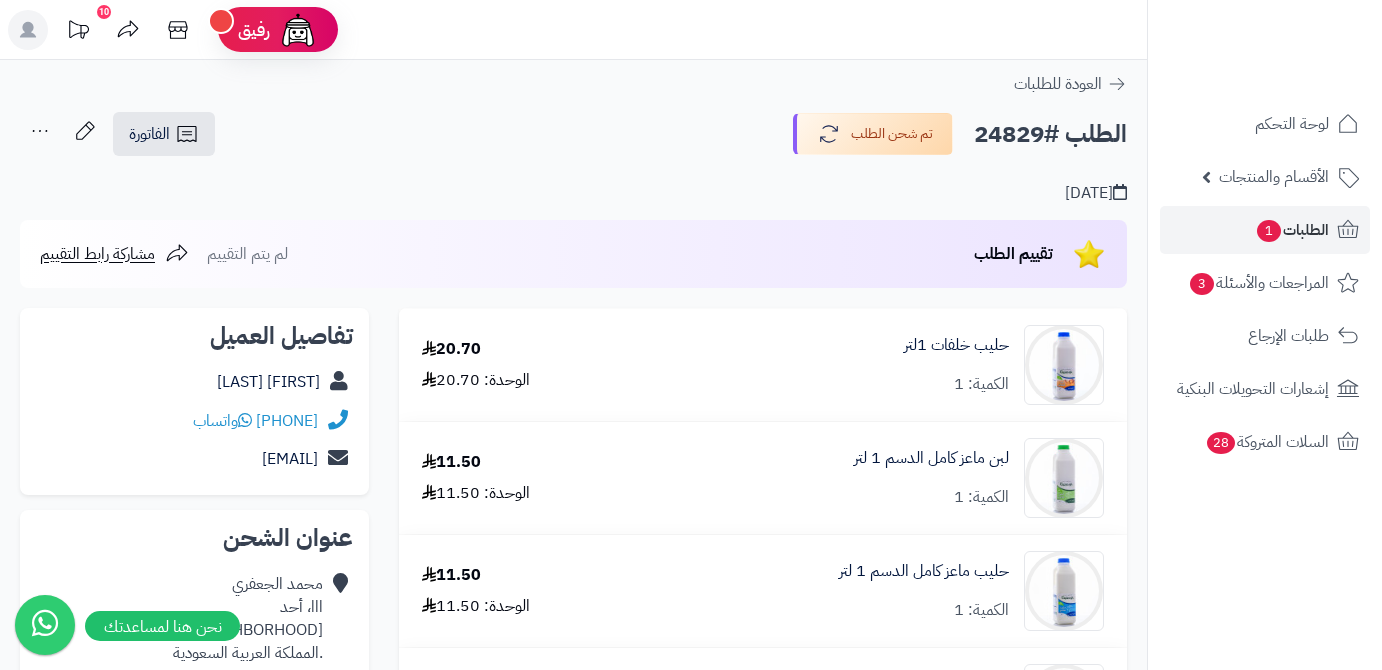 scroll, scrollTop: 0, scrollLeft: 0, axis: both 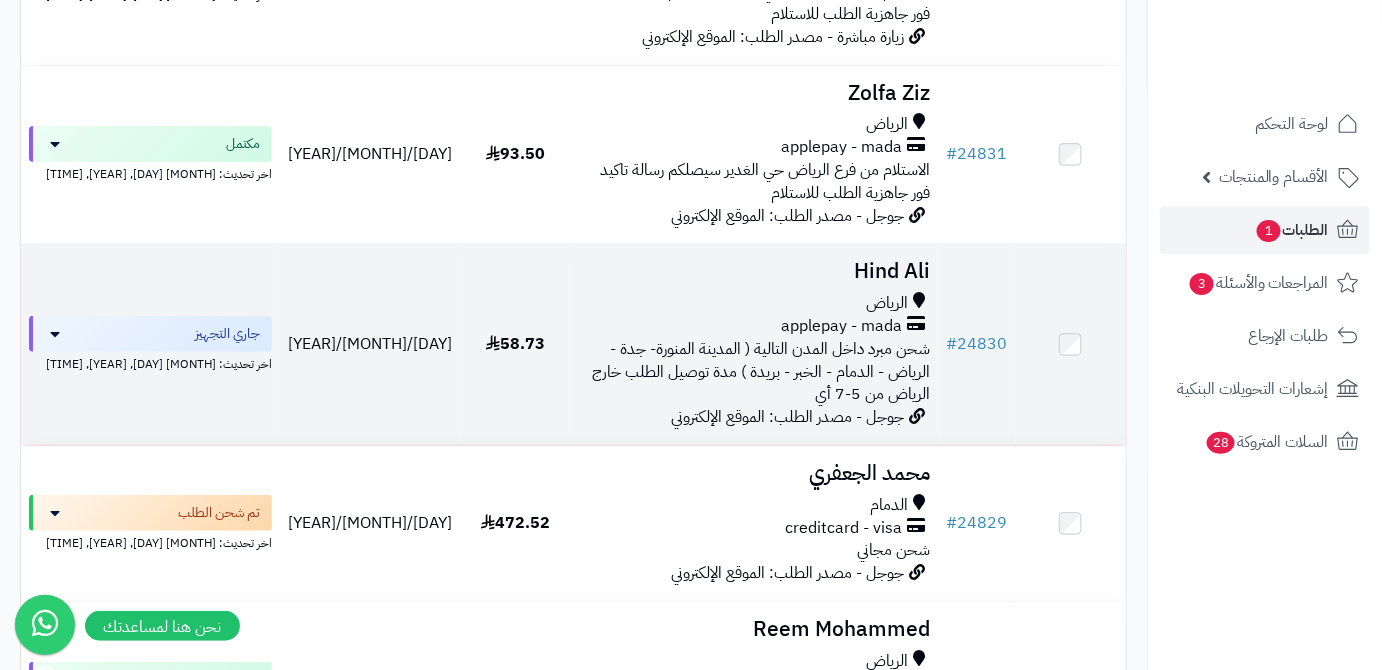 click on "Hind Ali" at bounding box center (755, 271) 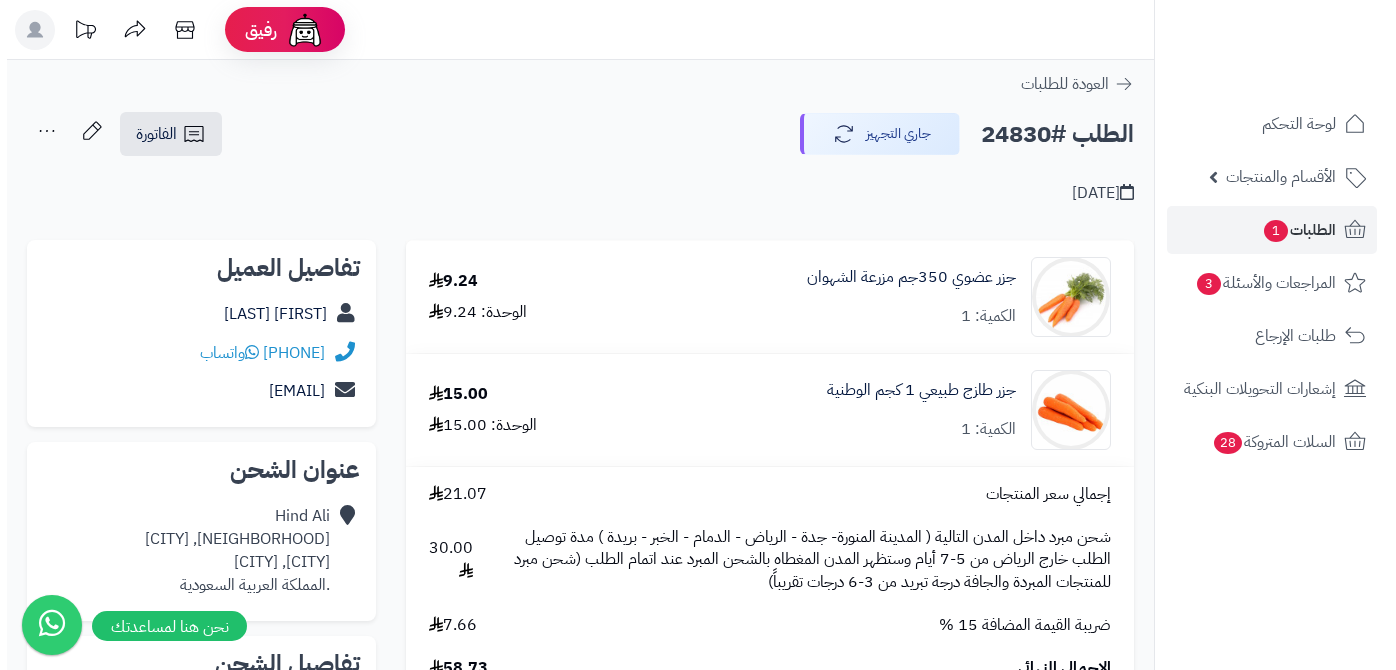 scroll, scrollTop: 0, scrollLeft: 0, axis: both 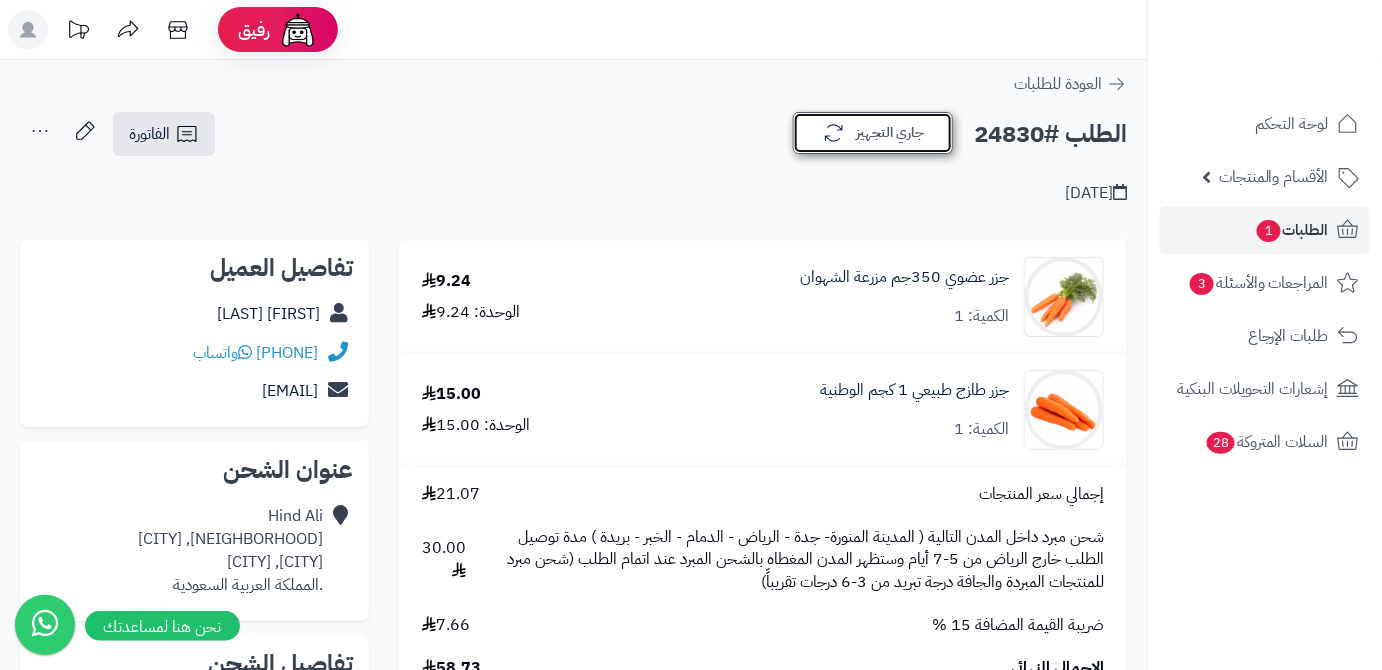 click on "جاري التجهيز" at bounding box center (873, 133) 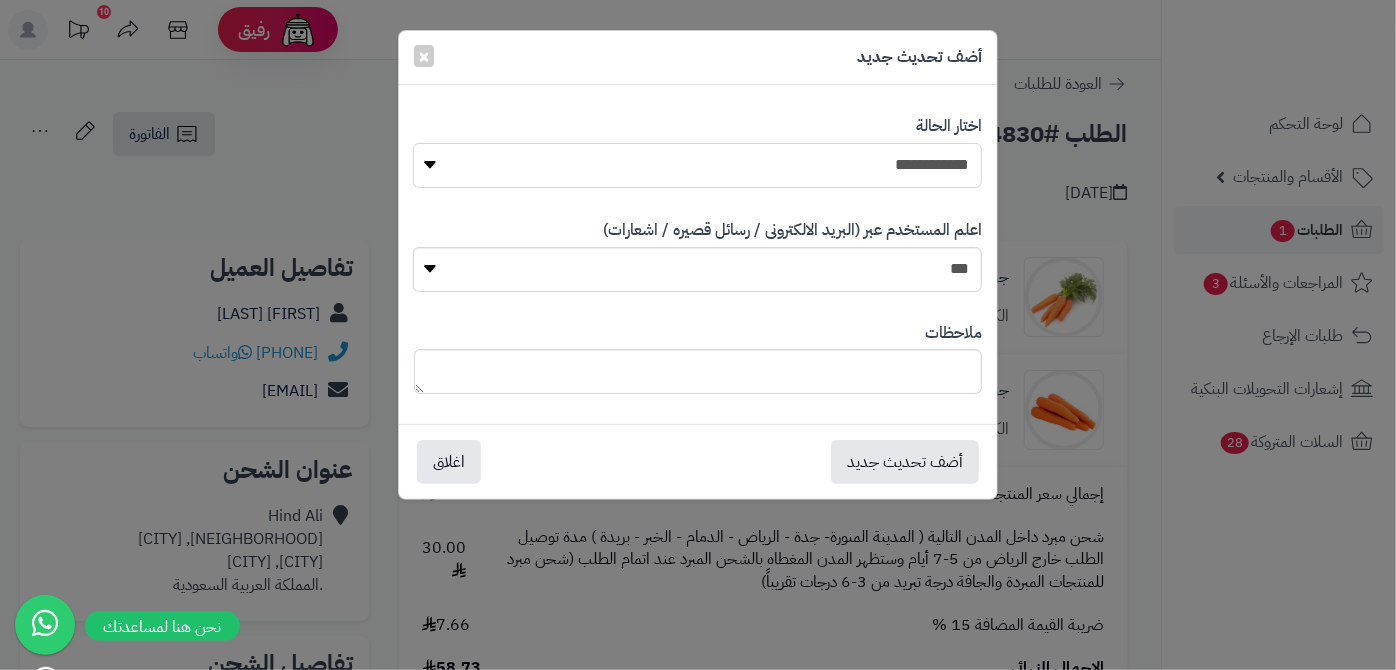 click on "**********" at bounding box center [697, 165] 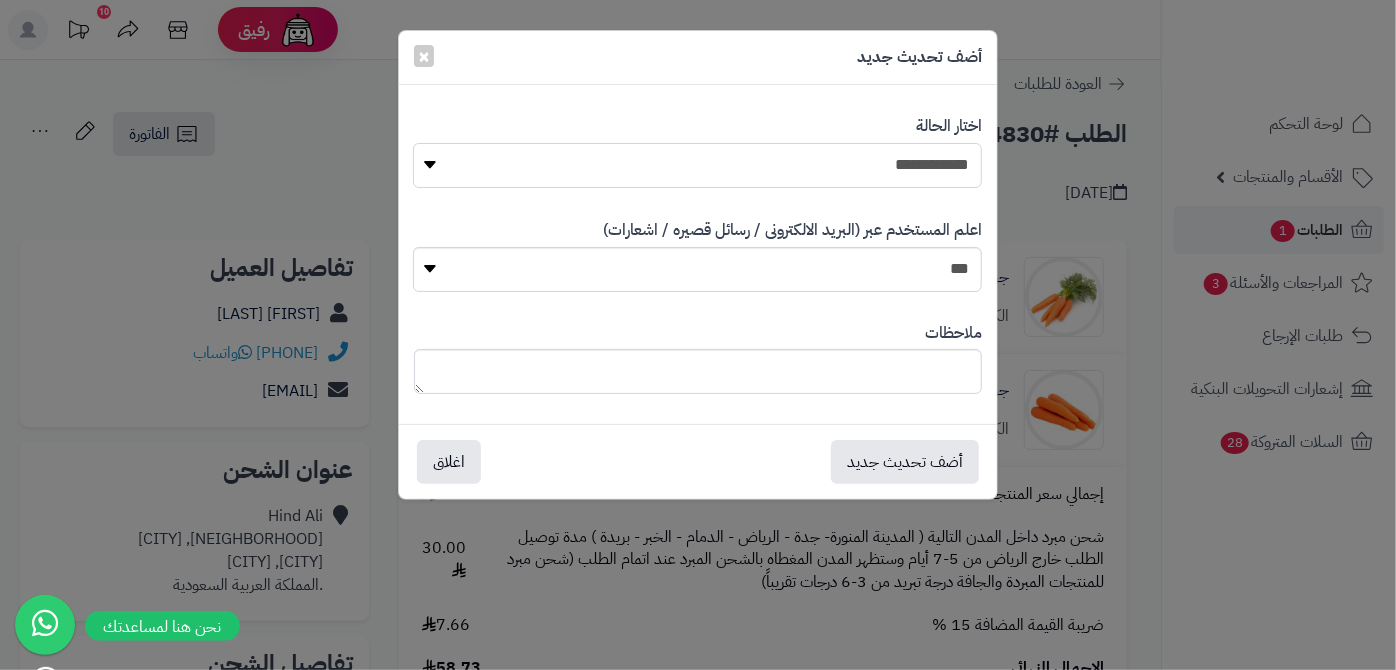 select on "*" 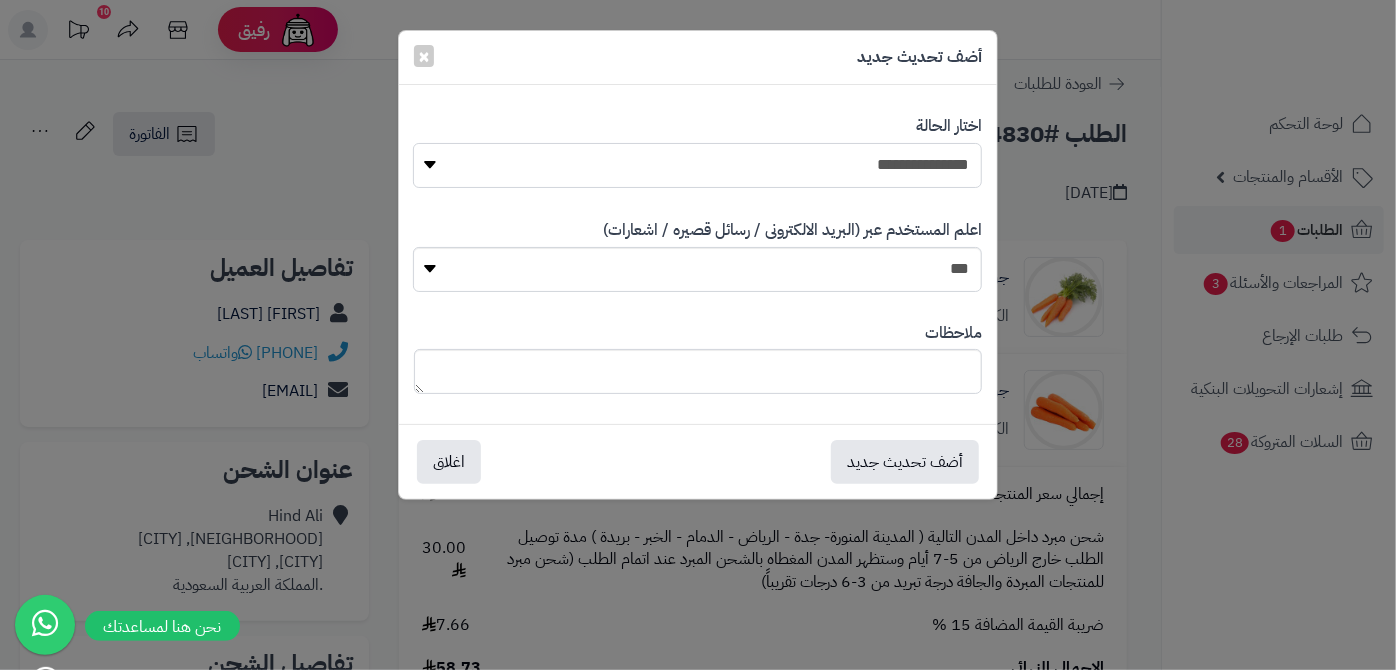 click on "**********" at bounding box center (697, 165) 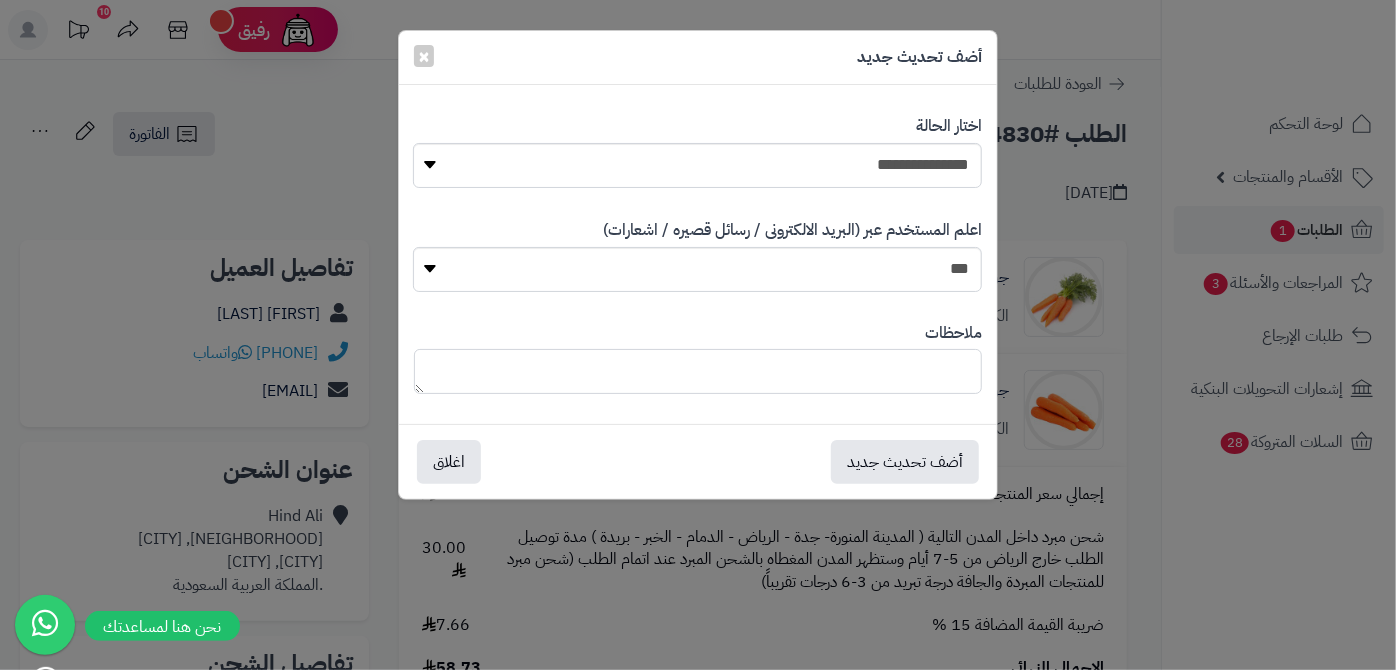 paste on "**********" 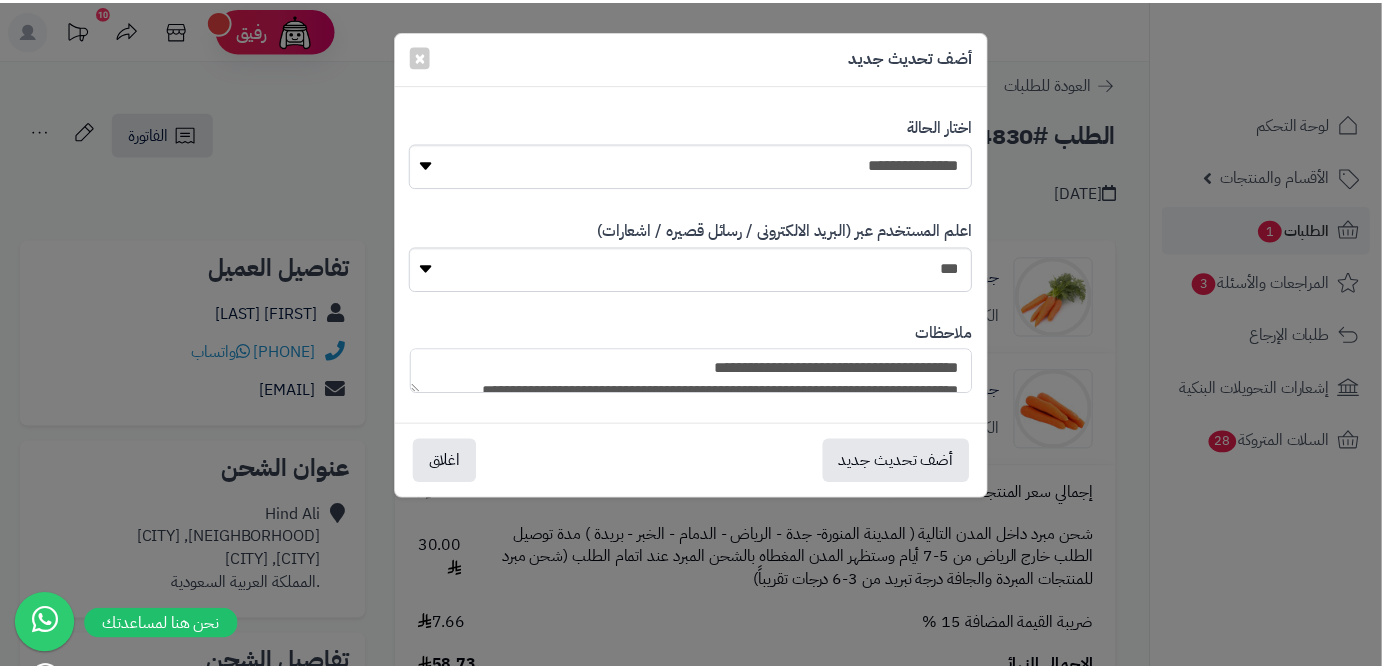 scroll, scrollTop: 193, scrollLeft: 0, axis: vertical 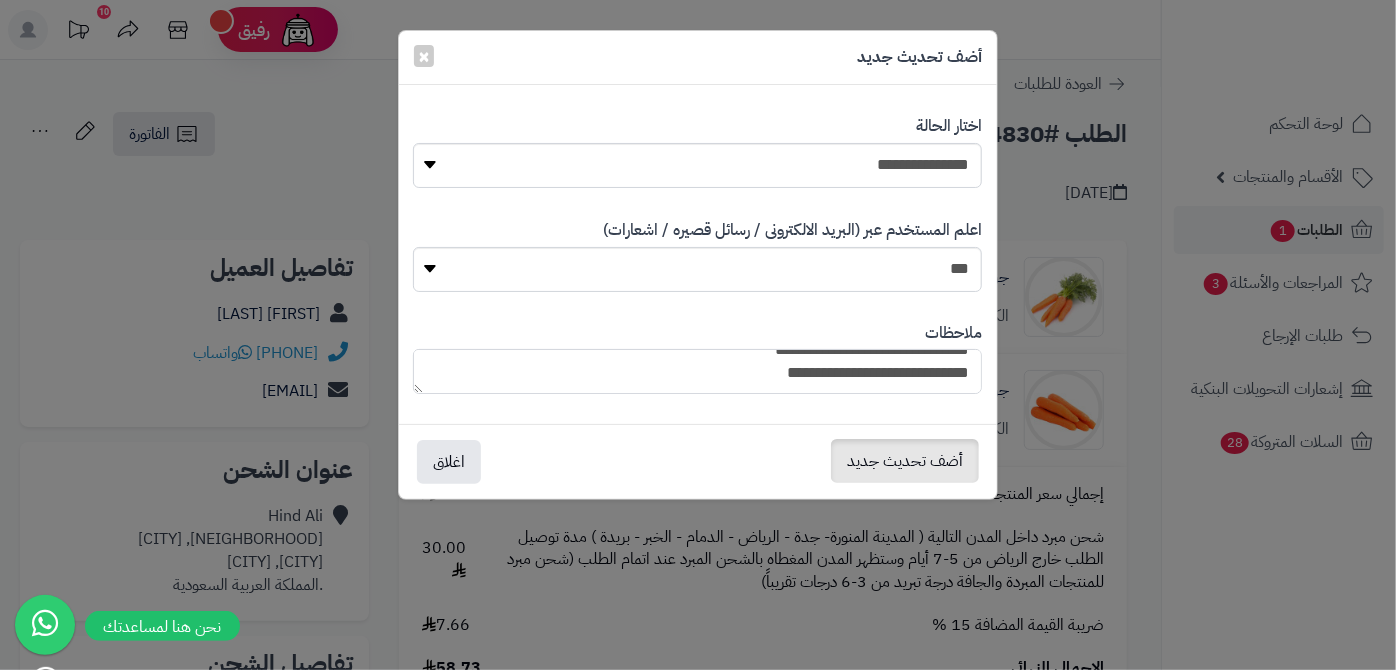 type on "**********" 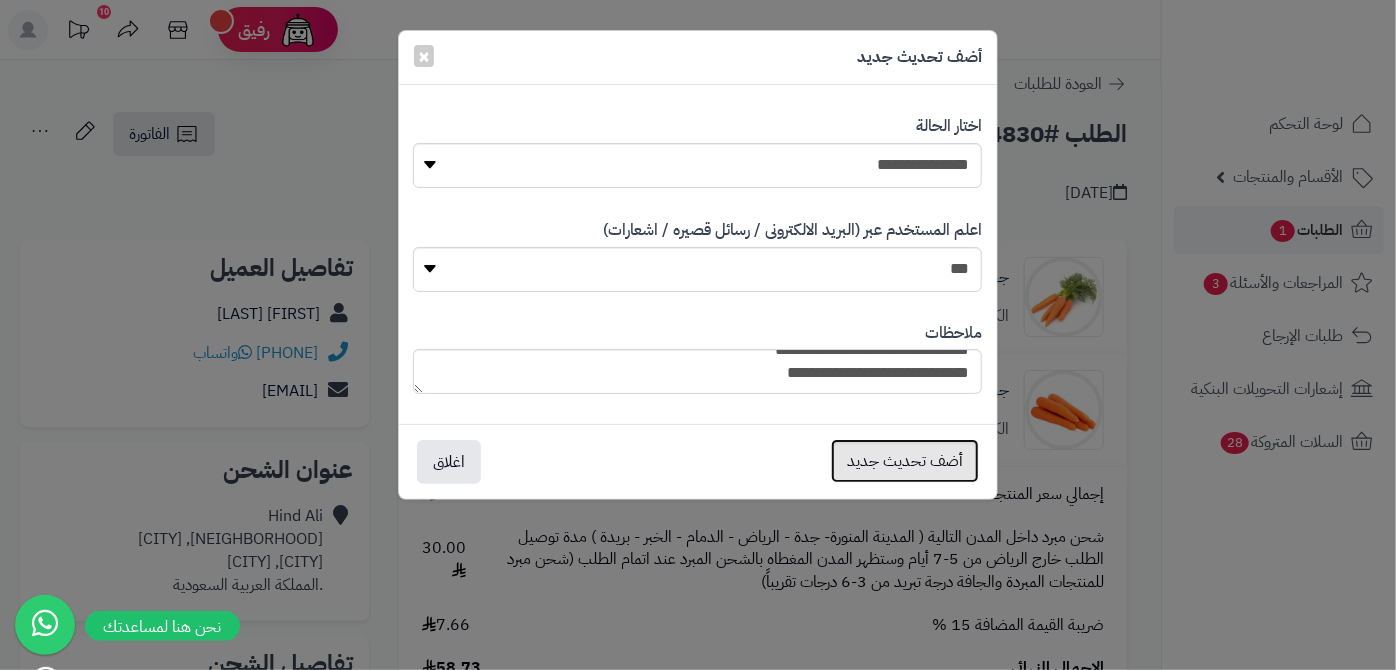 click on "أضف تحديث جديد" at bounding box center [905, 461] 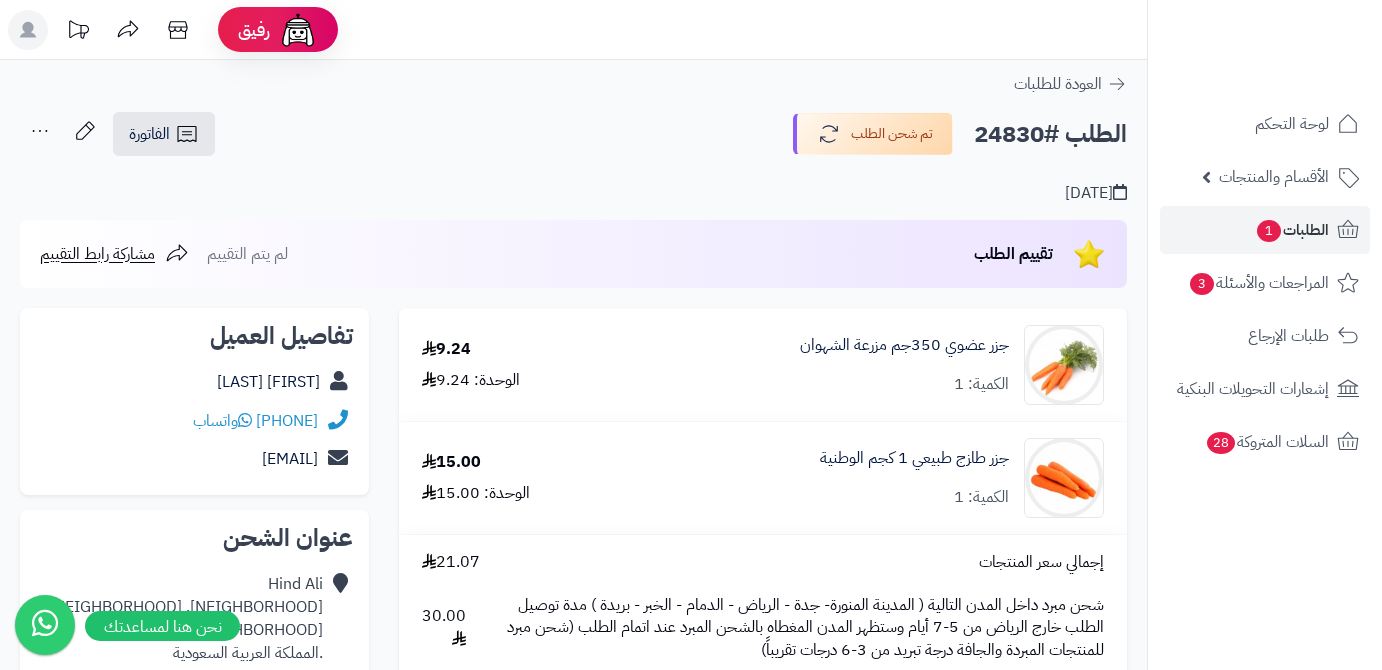 scroll, scrollTop: 0, scrollLeft: 0, axis: both 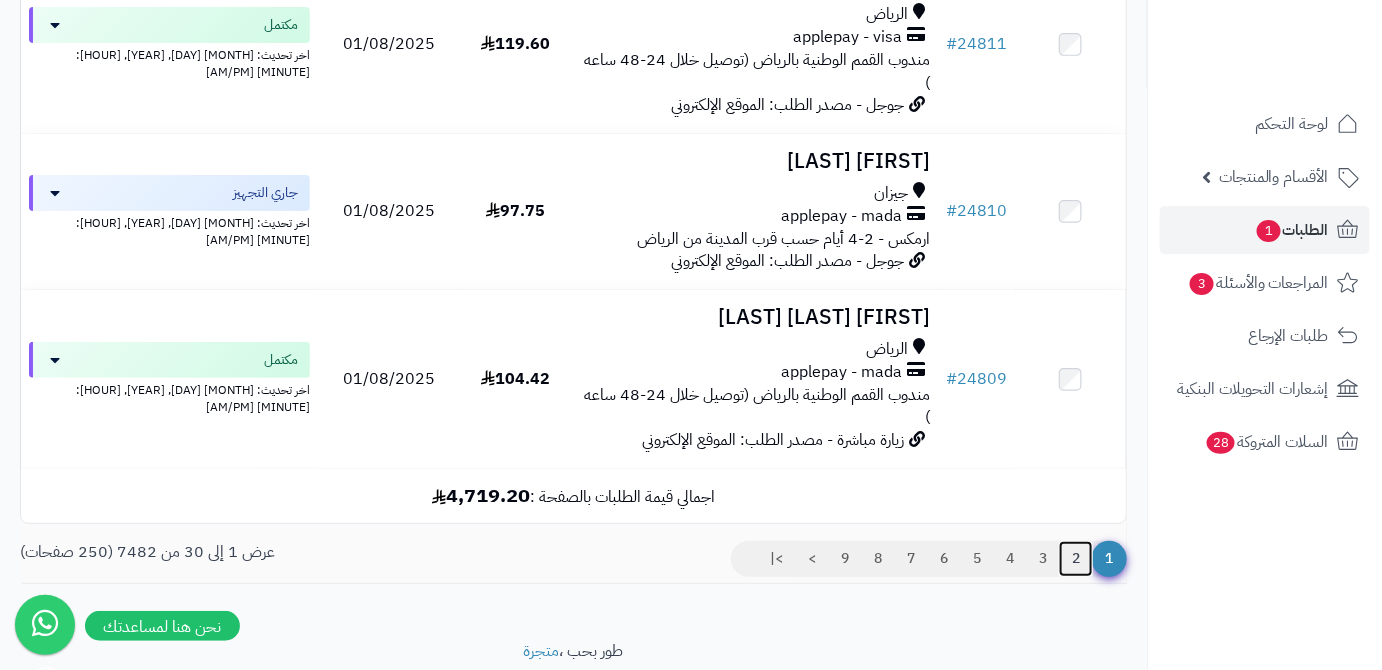 click on "2" at bounding box center (1076, 559) 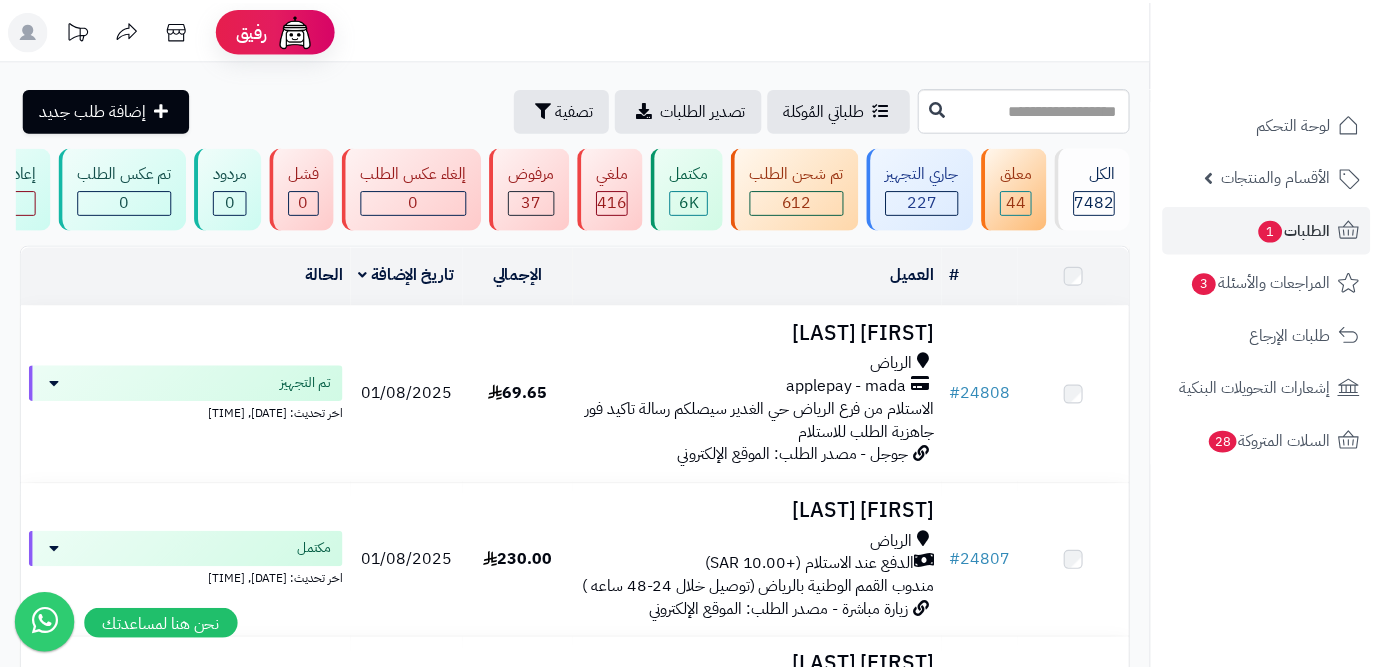 scroll, scrollTop: 0, scrollLeft: 0, axis: both 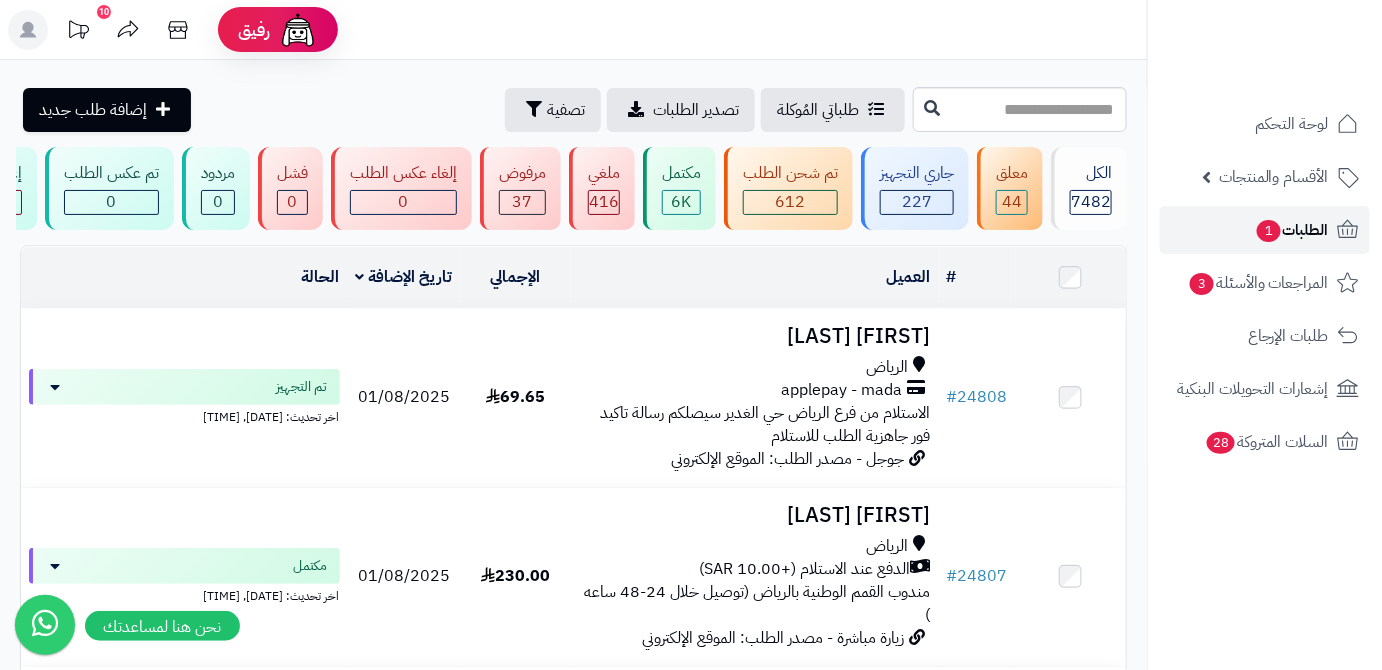 click on "الطلبات  1" at bounding box center (1292, 230) 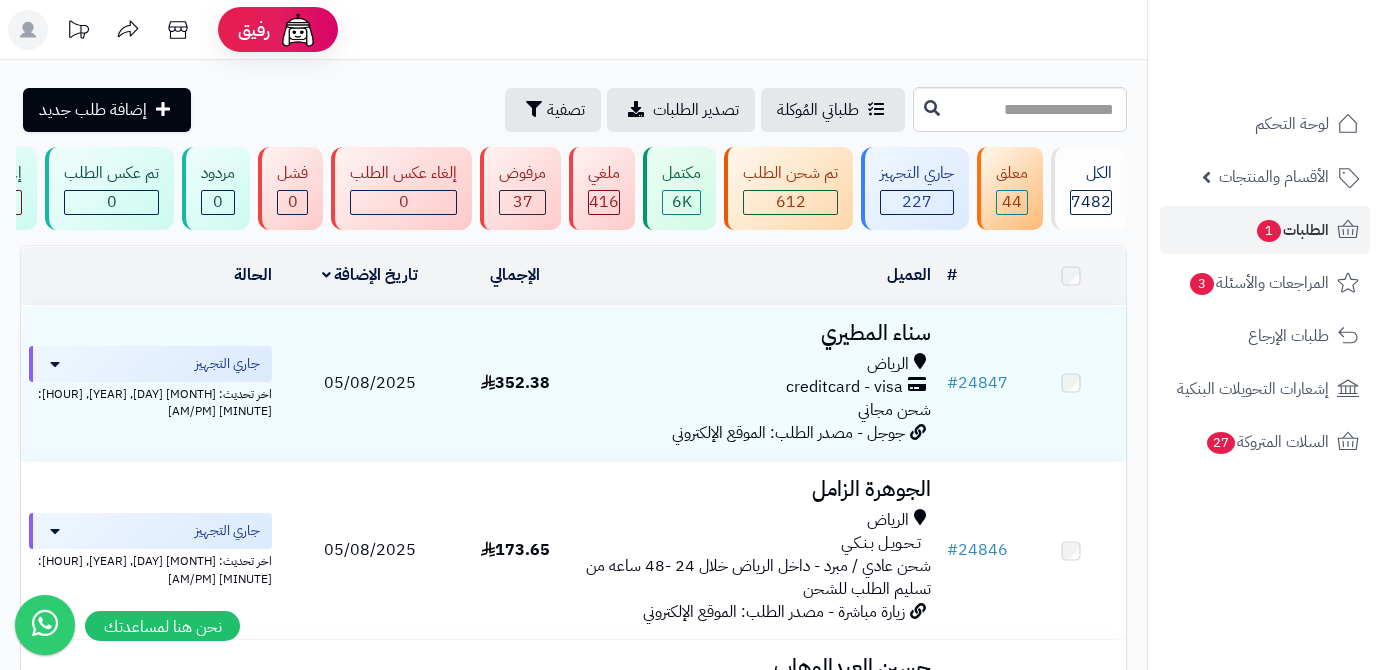 scroll, scrollTop: 0, scrollLeft: 0, axis: both 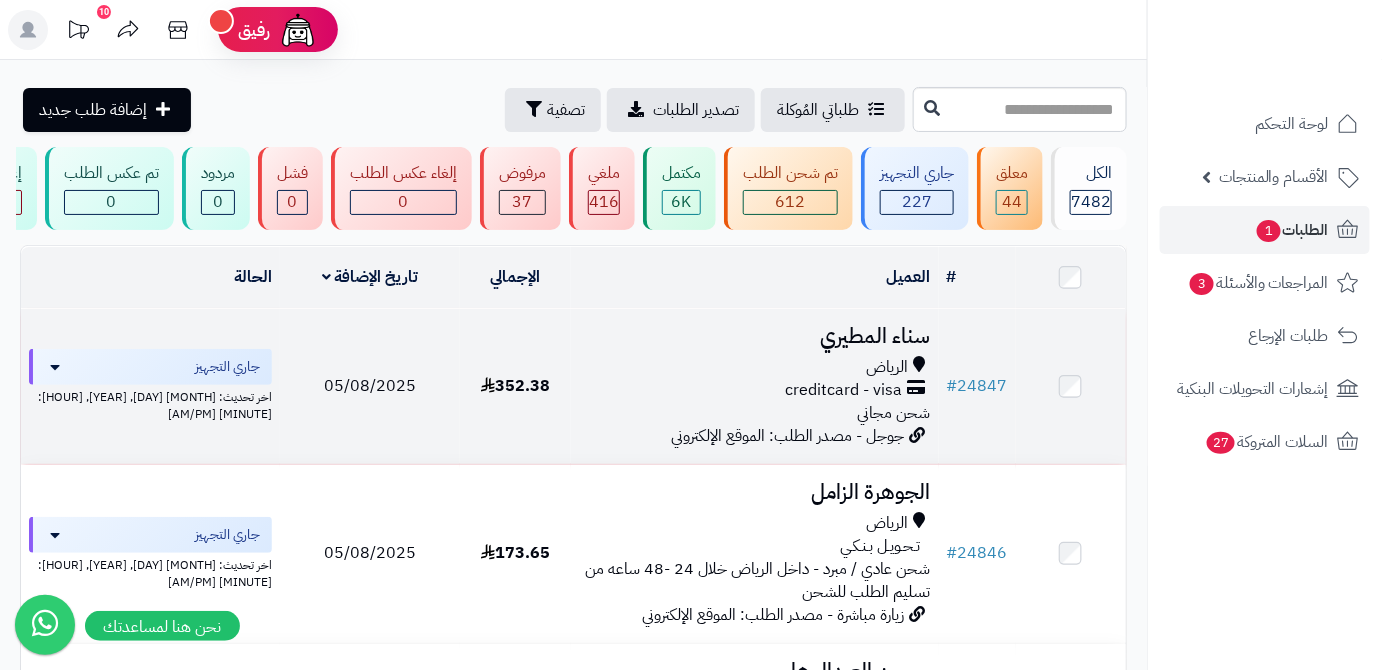 click on "# 24847" at bounding box center [977, 386] 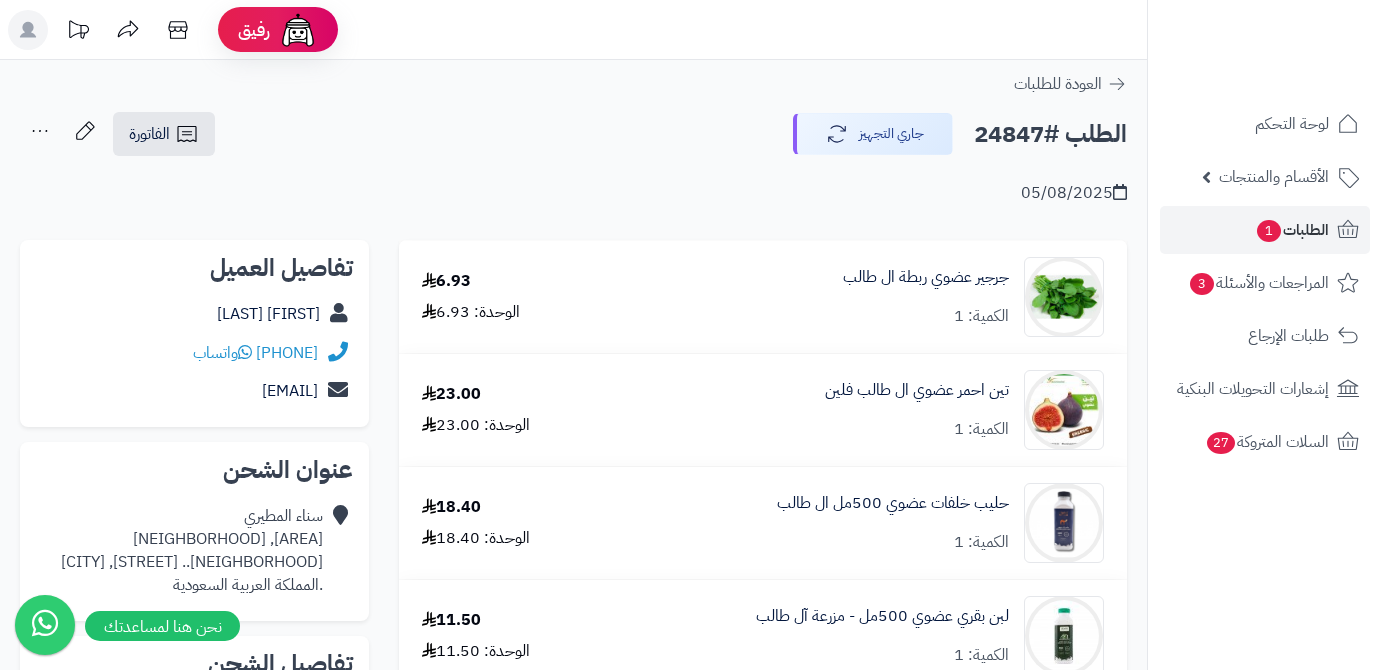 scroll, scrollTop: 0, scrollLeft: 0, axis: both 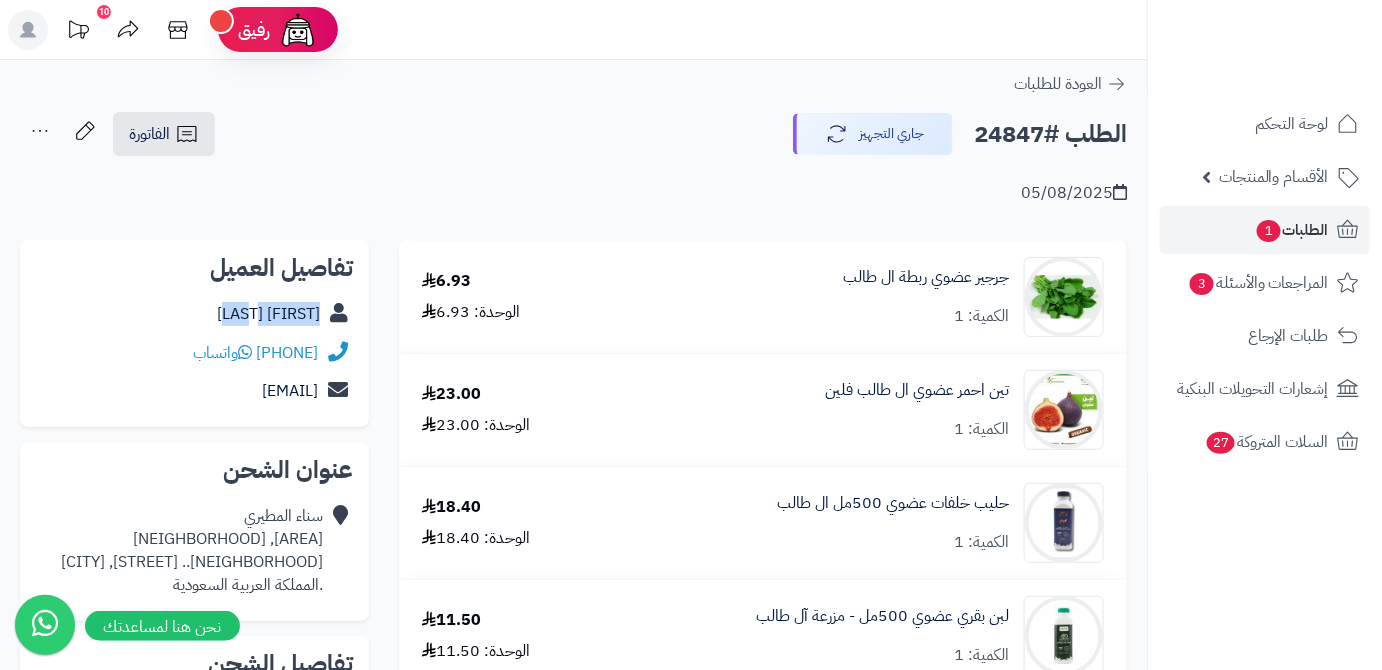 drag, startPoint x: 236, startPoint y: 323, endPoint x: 319, endPoint y: 331, distance: 83.38465 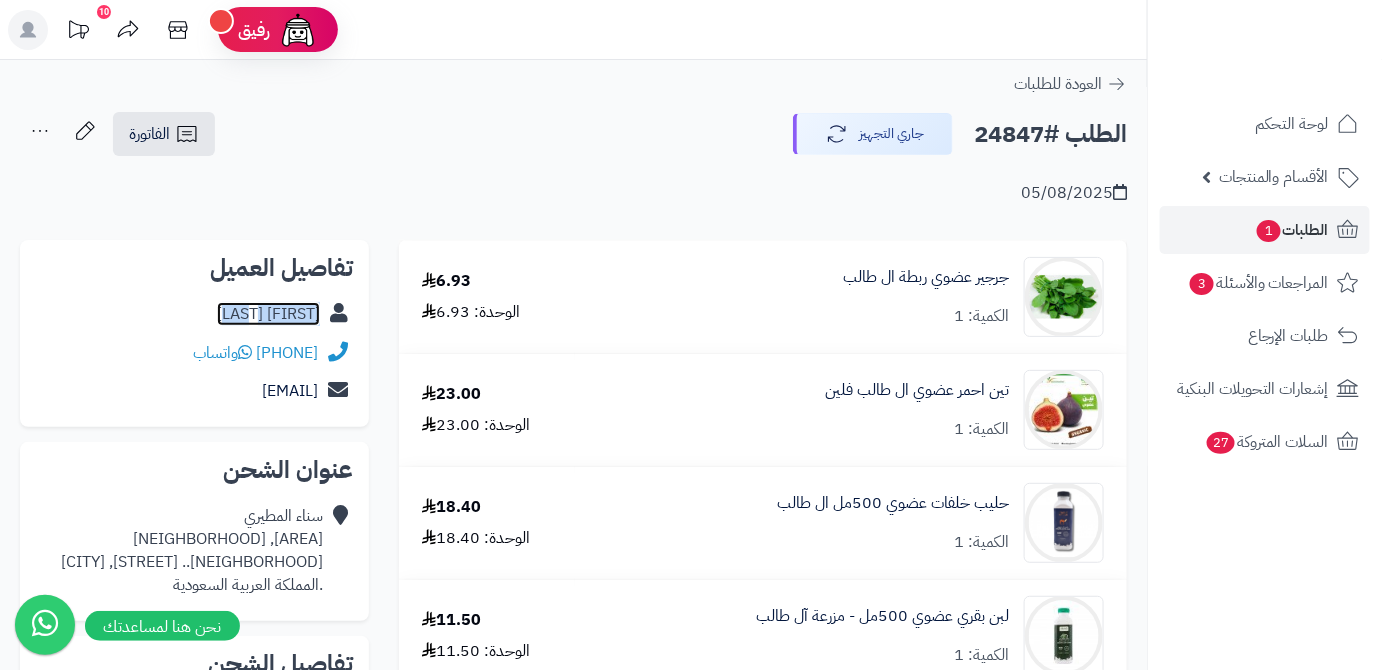 copy on "[FIRST]  [LAST]" 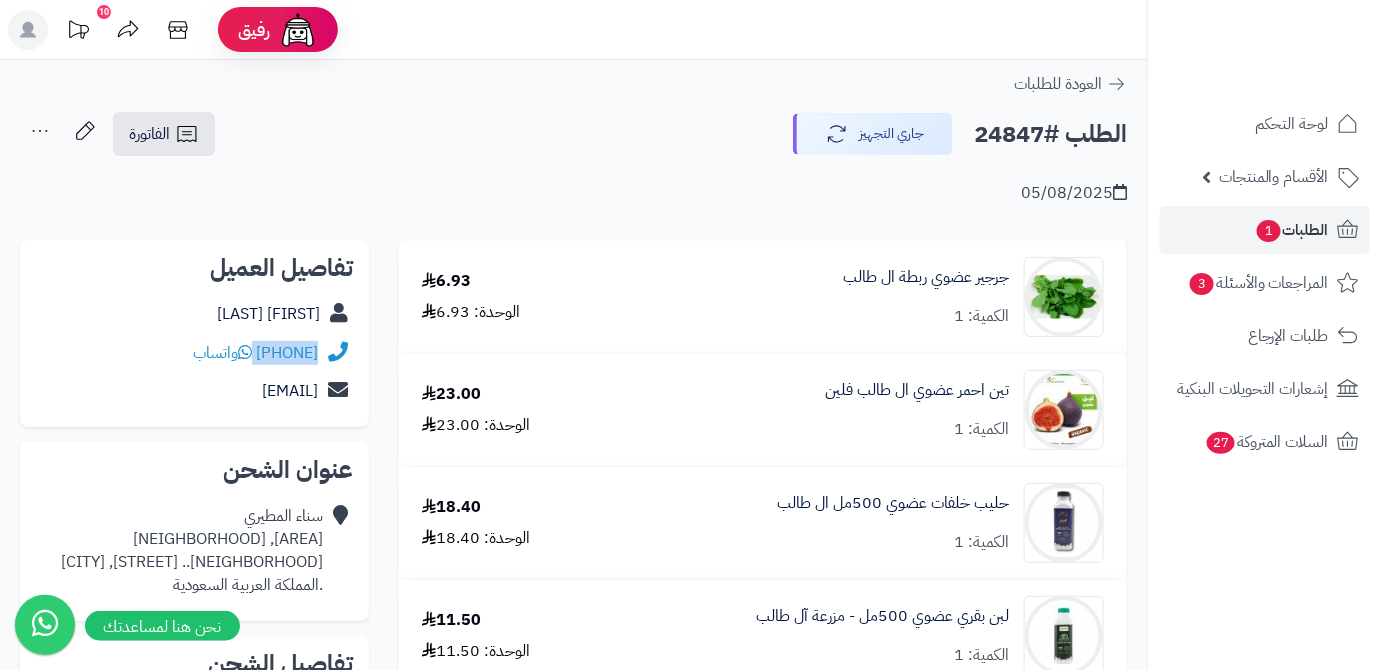 drag, startPoint x: 200, startPoint y: 350, endPoint x: 356, endPoint y: 364, distance: 156.62694 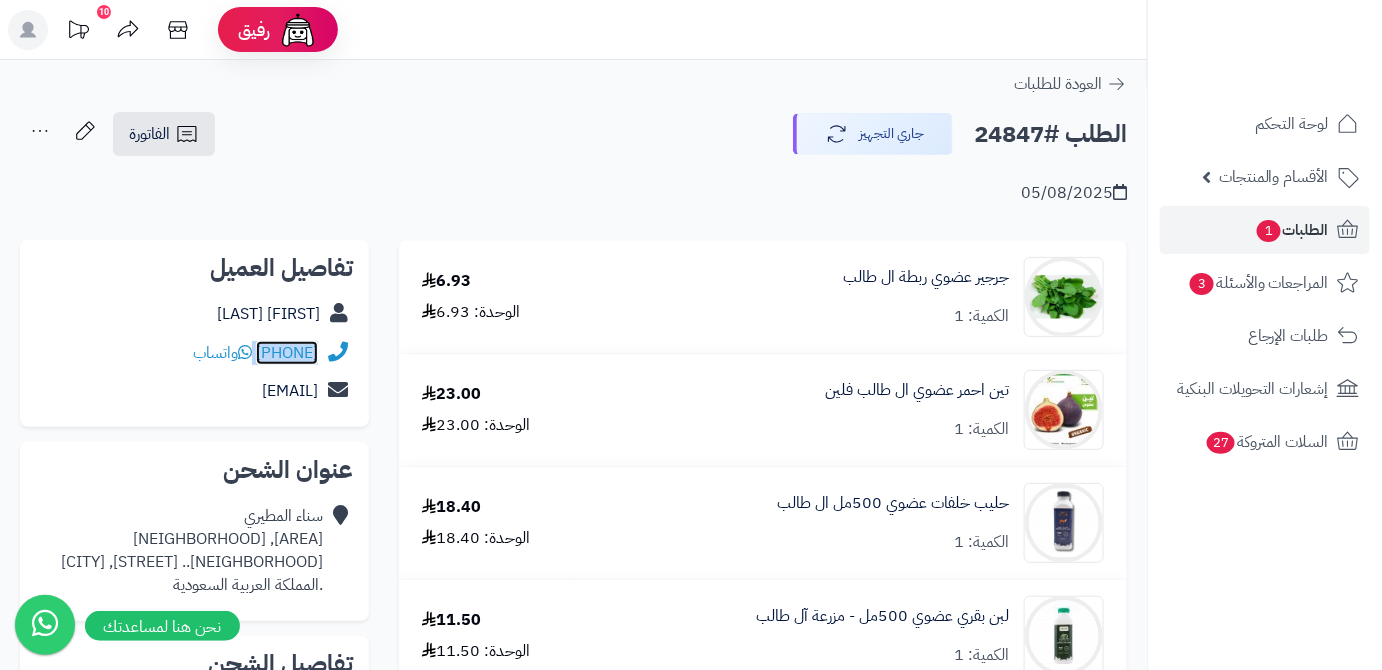 copy on "[PHONE]" 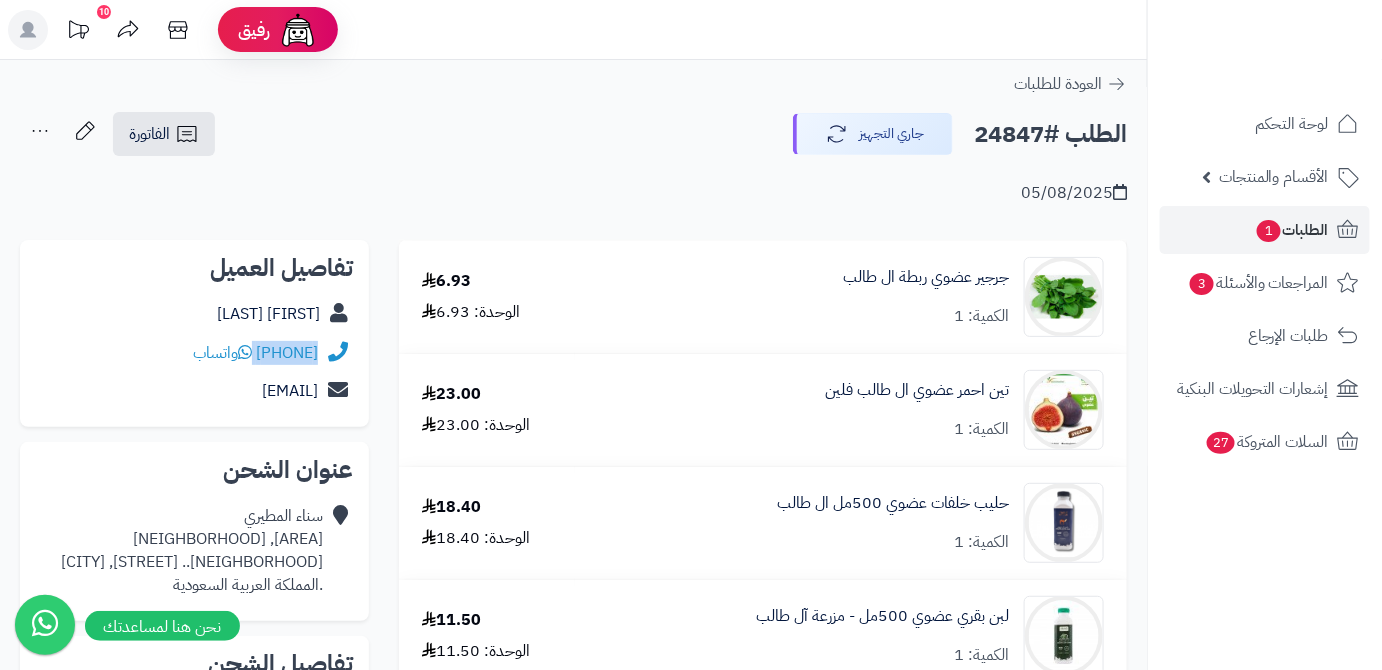 drag, startPoint x: 126, startPoint y: 387, endPoint x: 345, endPoint y: 407, distance: 219.91135 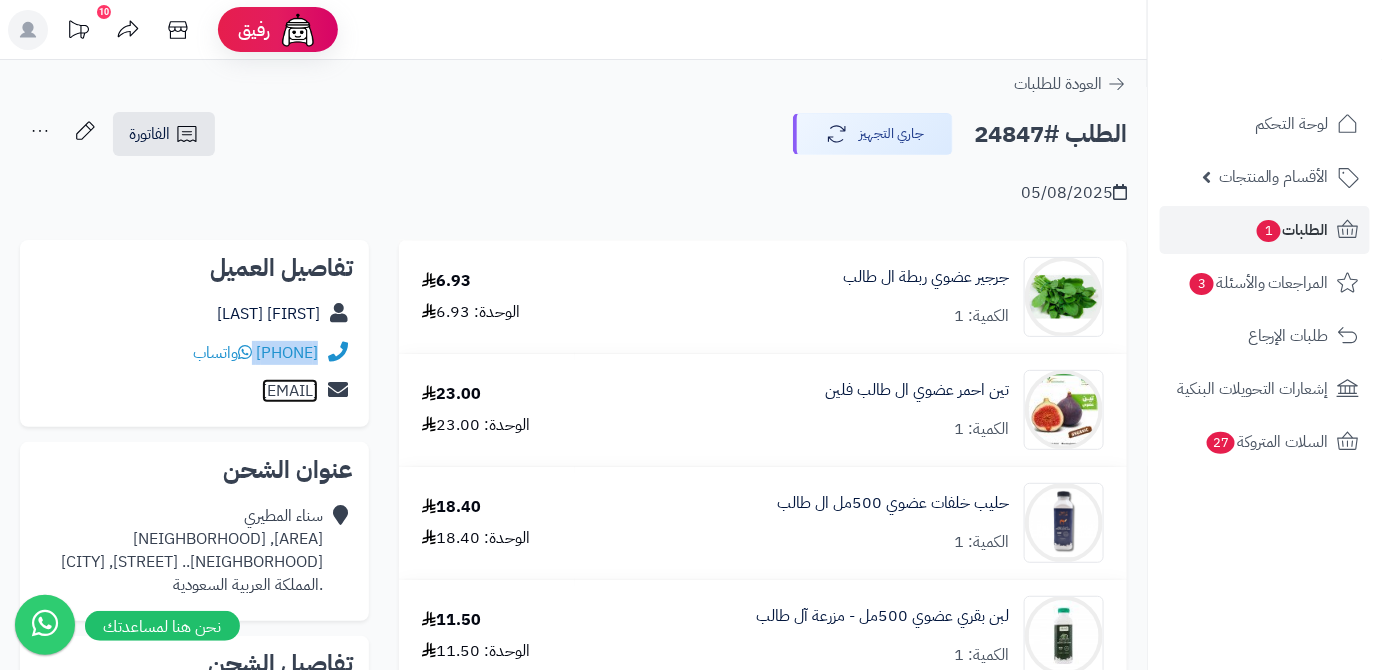 copy on "[EMAIL]" 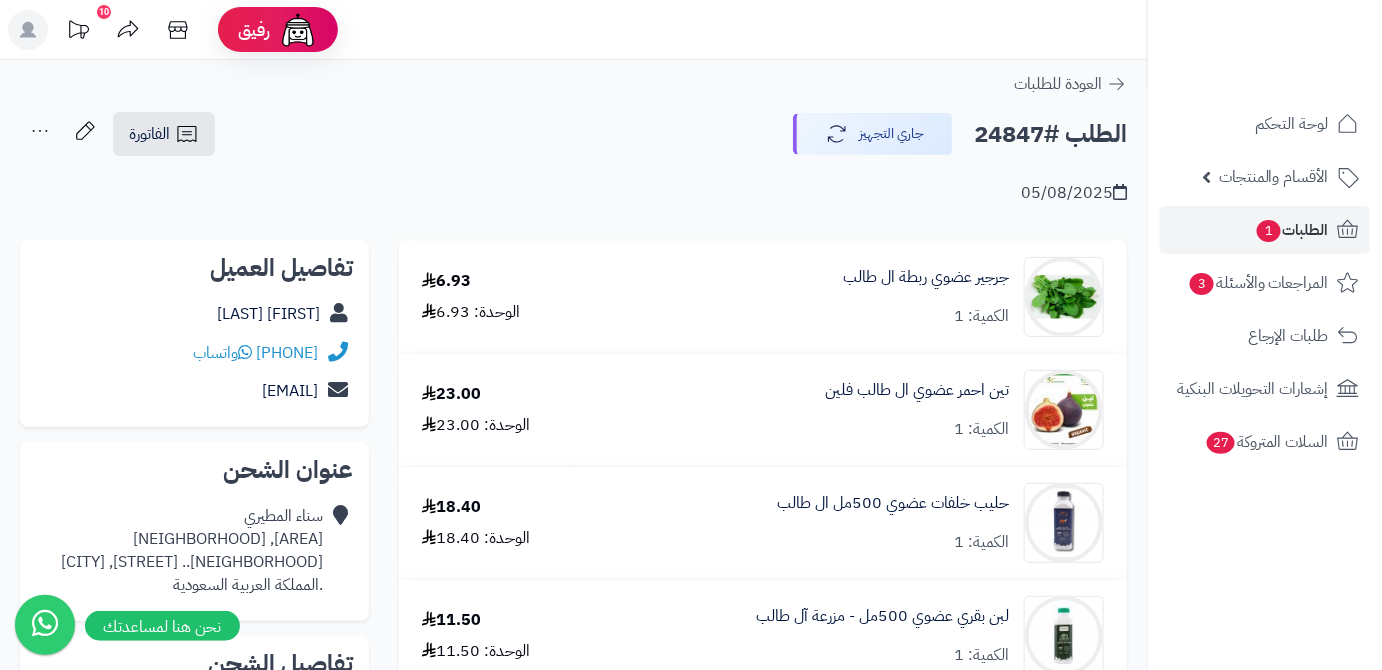 click on "الطلب #24847" at bounding box center [1050, 134] 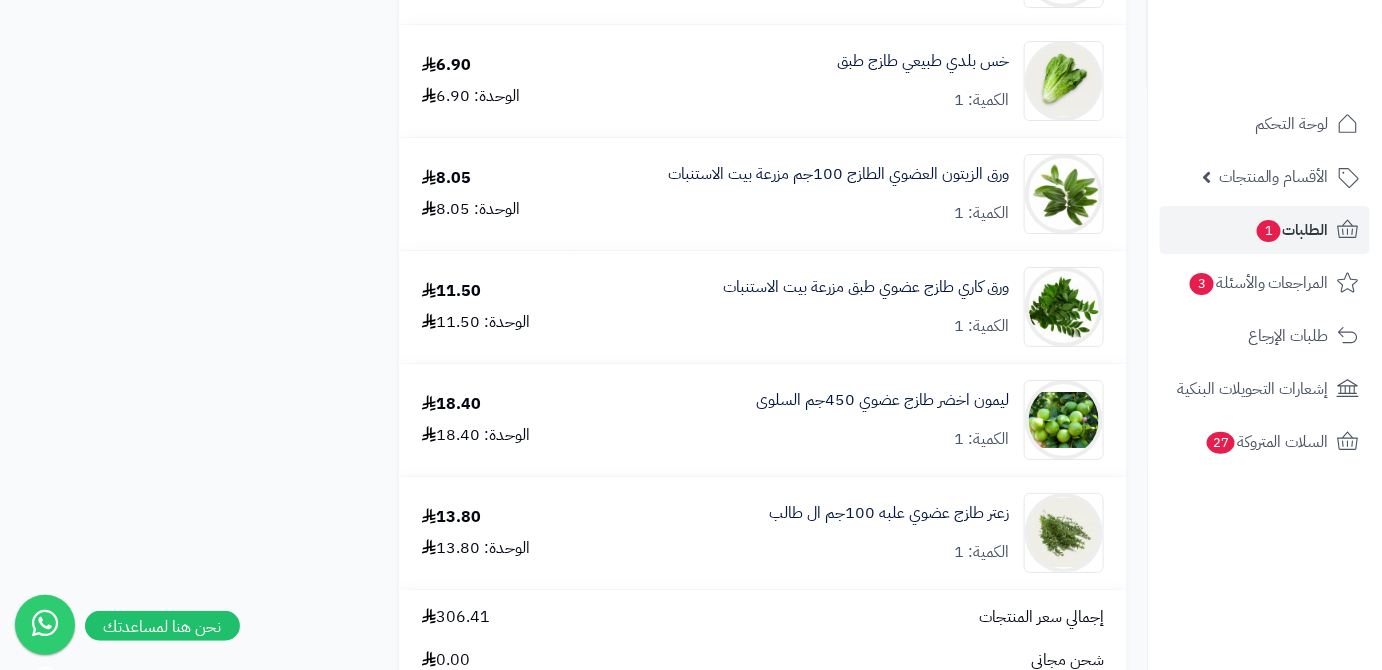 scroll, scrollTop: 2727, scrollLeft: 0, axis: vertical 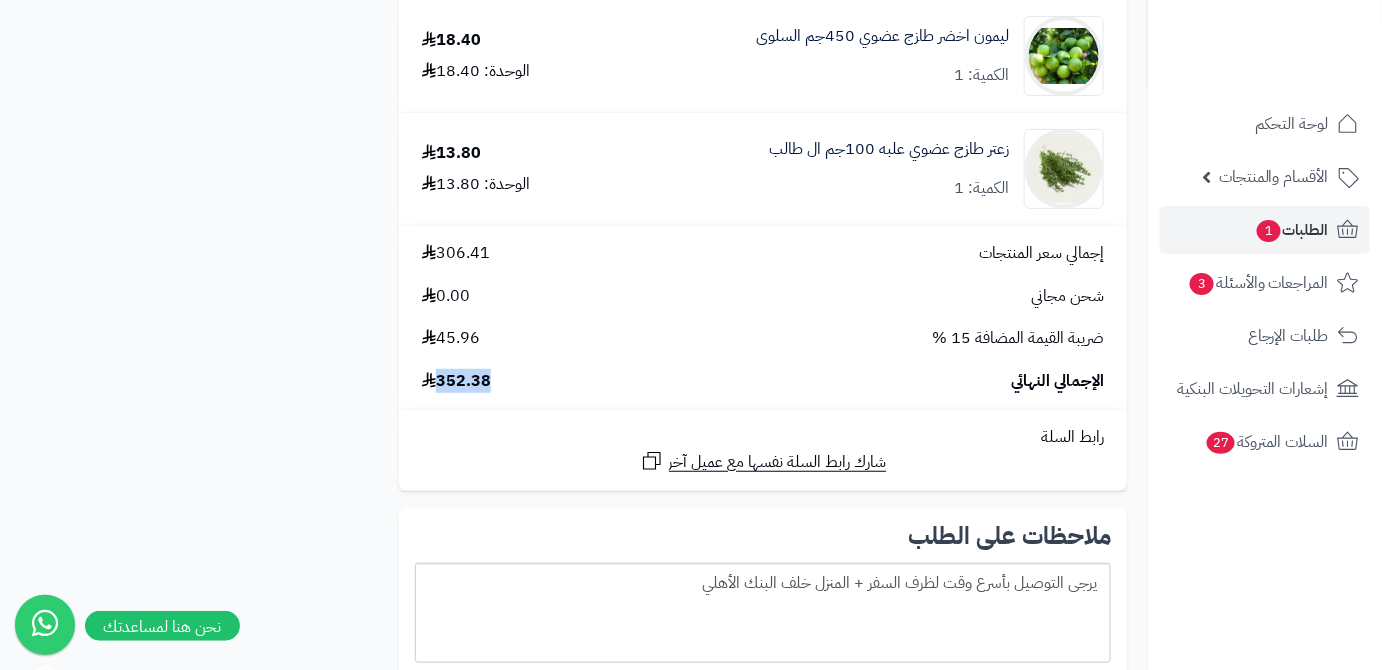 drag, startPoint x: 439, startPoint y: 392, endPoint x: 499, endPoint y: 411, distance: 62.936478 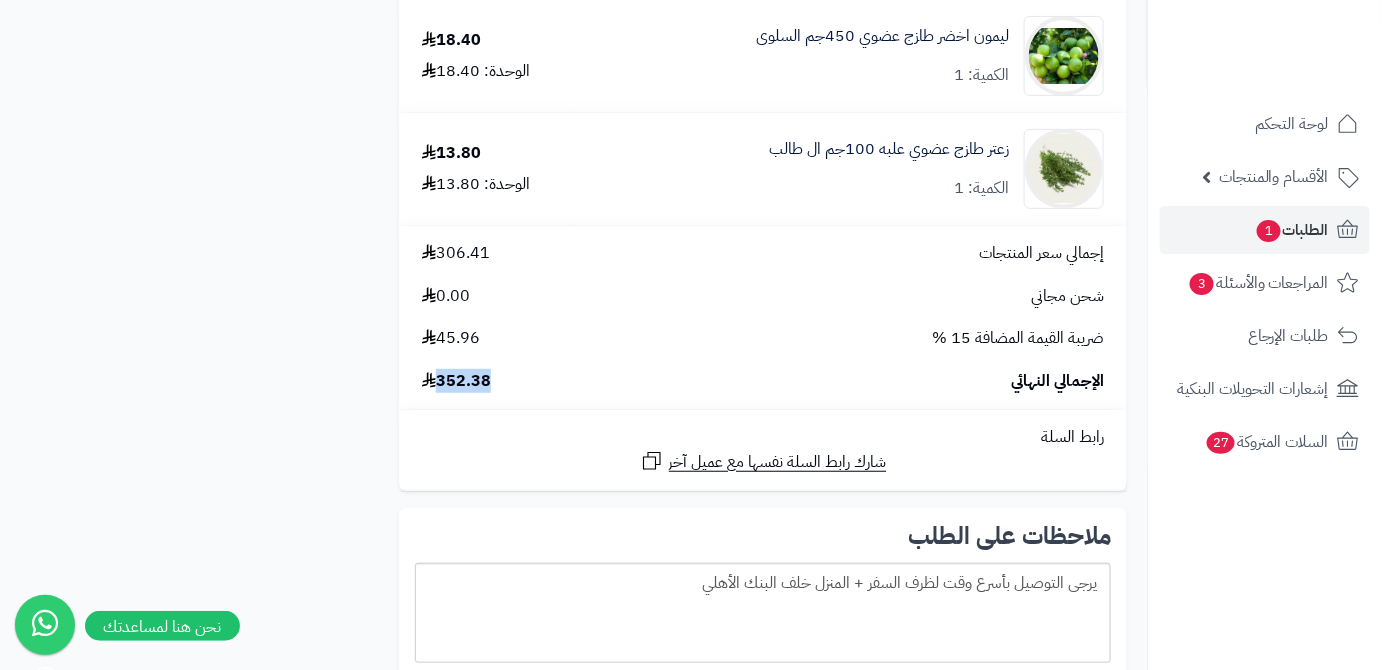 copy on "352.38" 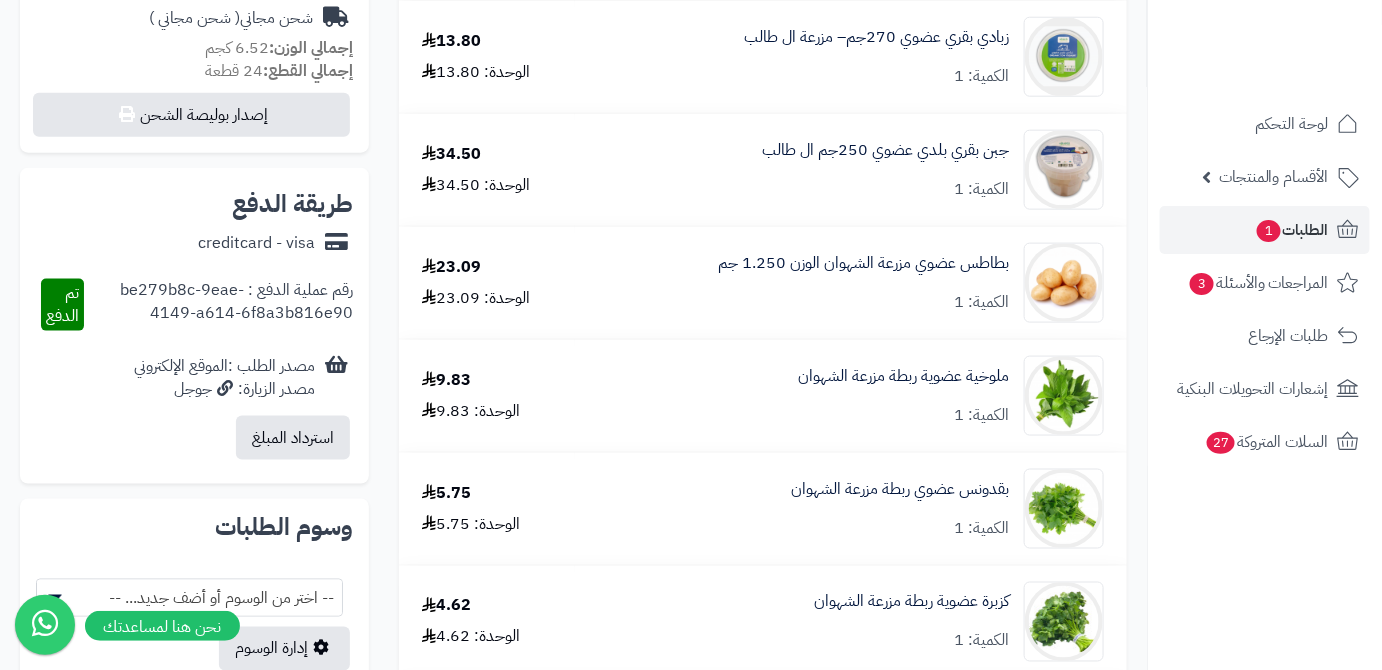 scroll, scrollTop: 545, scrollLeft: 0, axis: vertical 